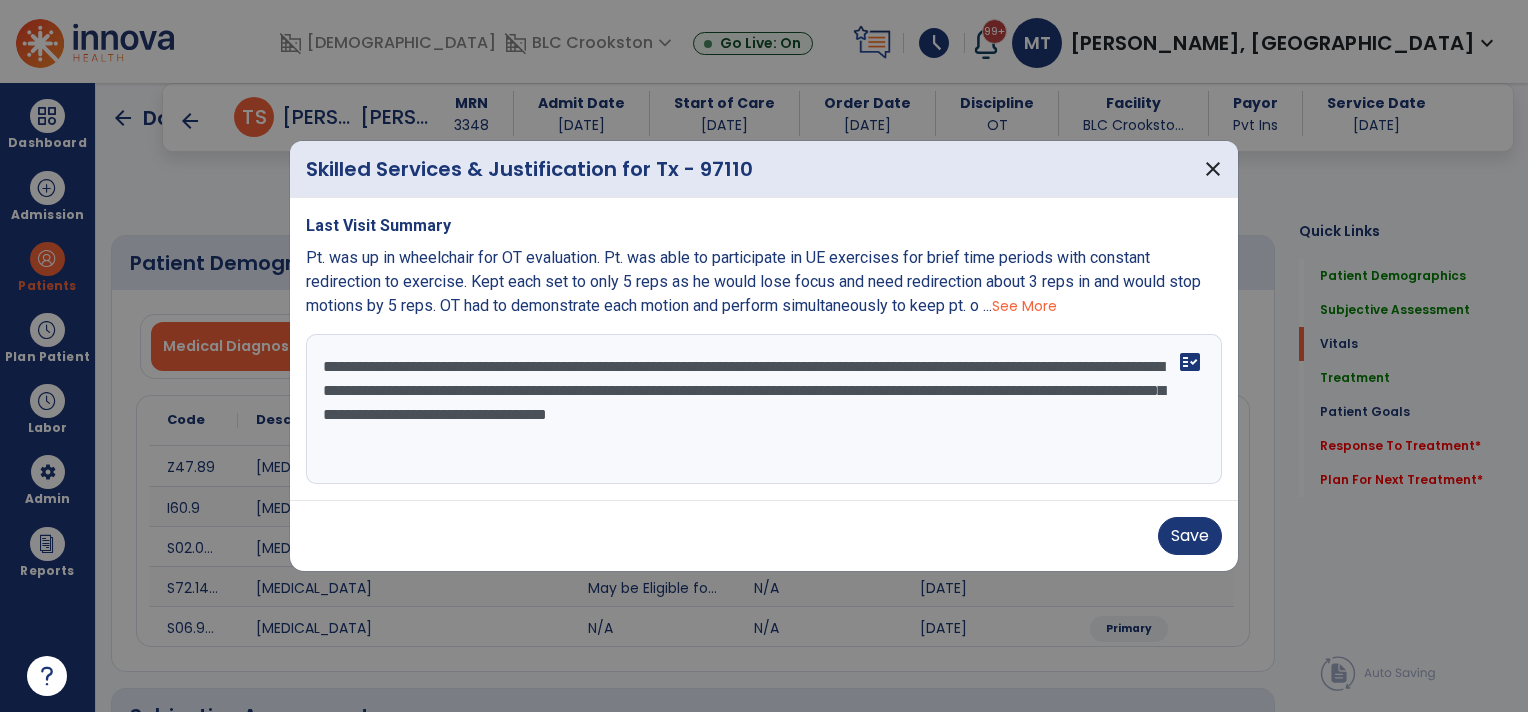 select on "*" 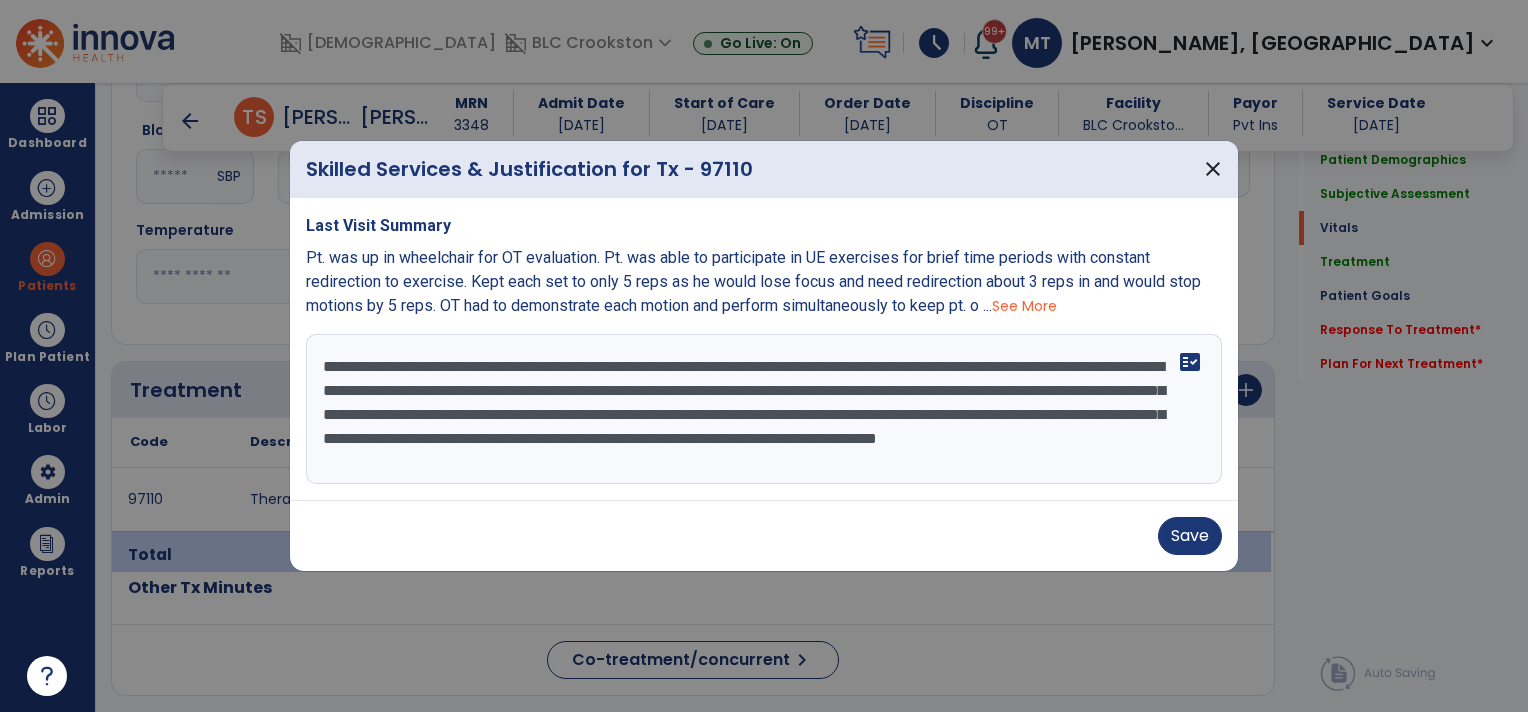 scroll, scrollTop: 16, scrollLeft: 0, axis: vertical 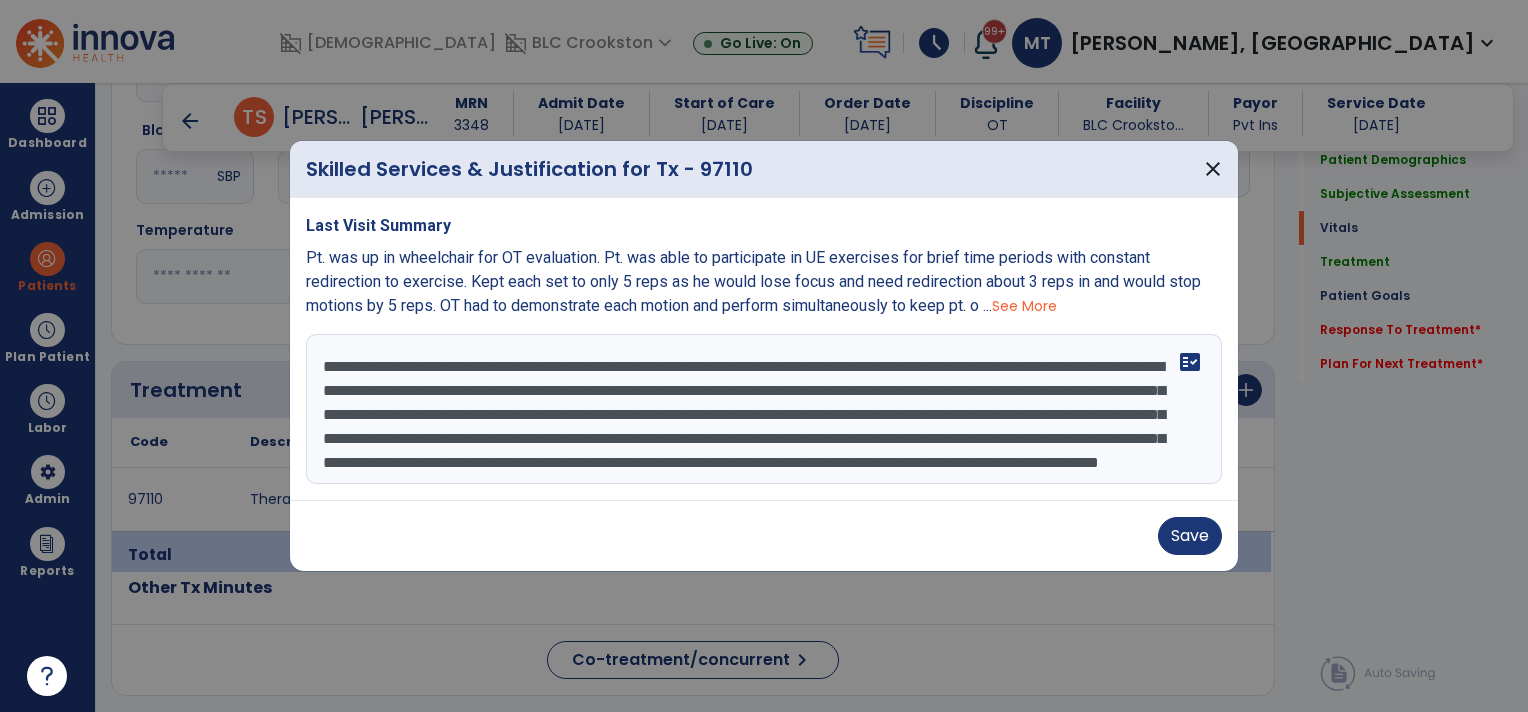 type on "**********" 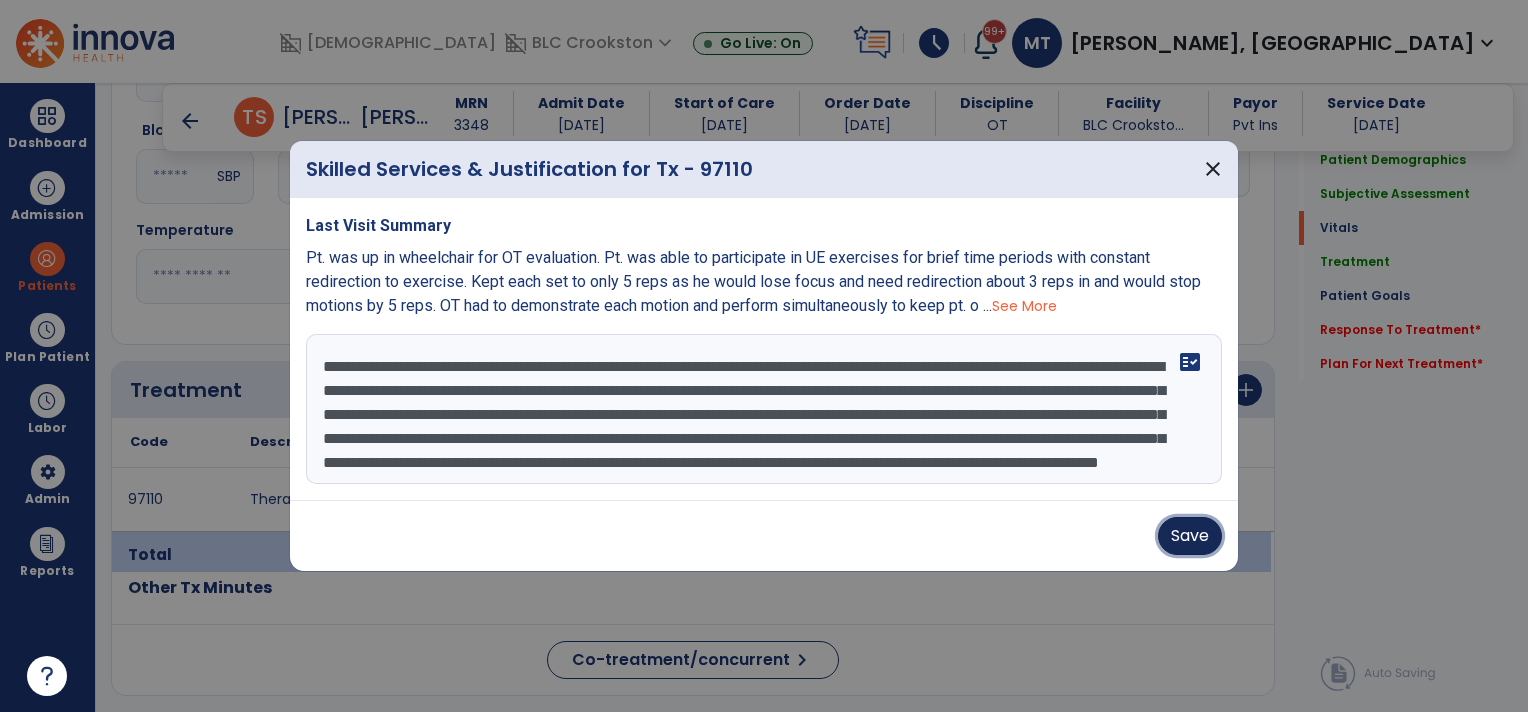 type 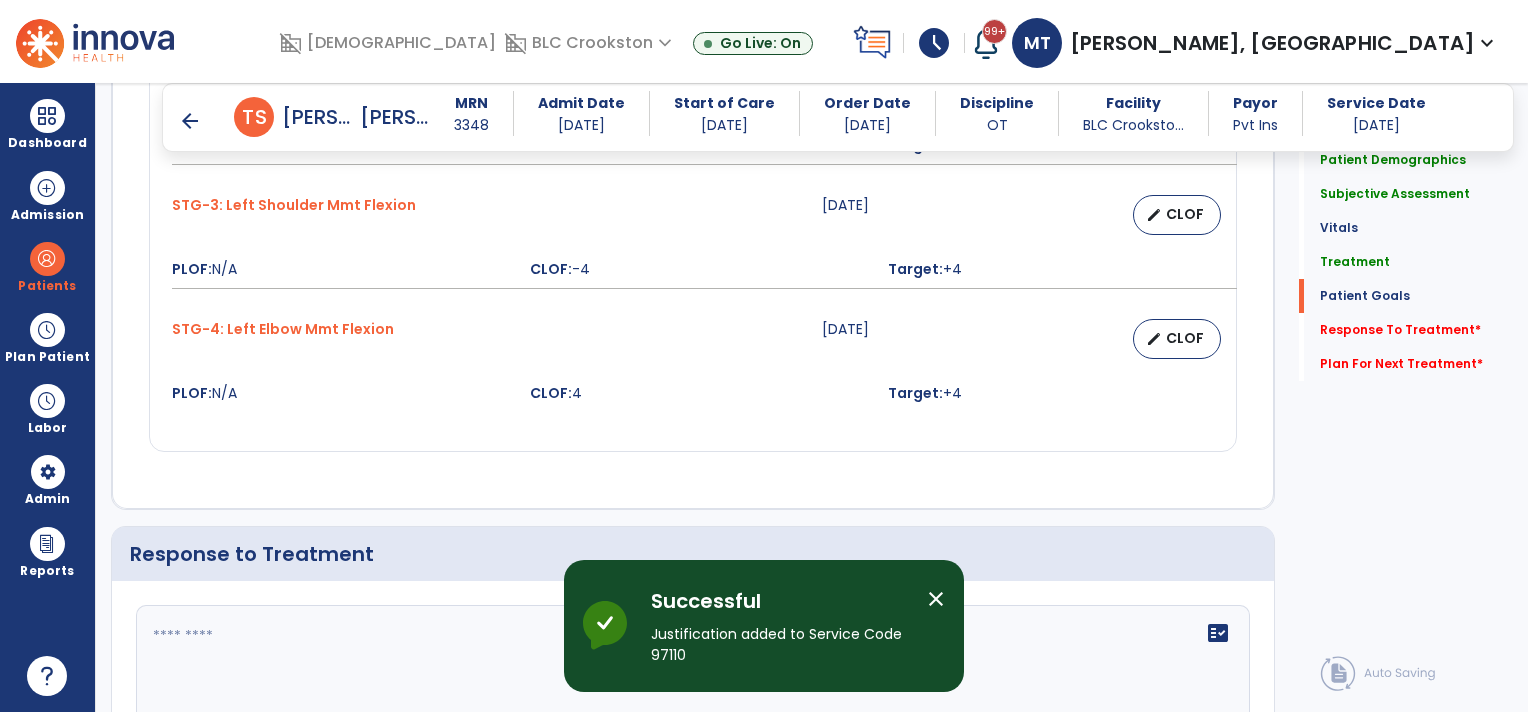 scroll, scrollTop: 3048, scrollLeft: 0, axis: vertical 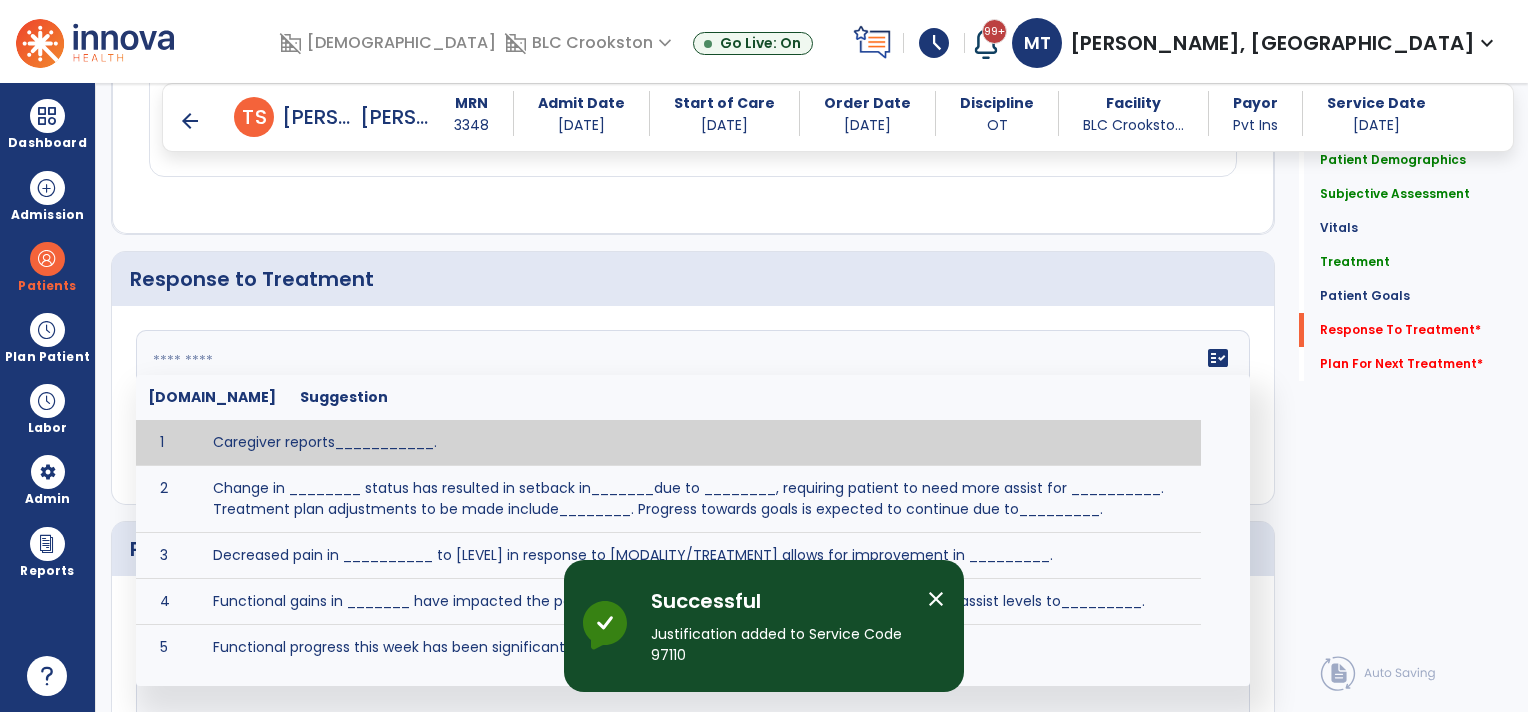 click 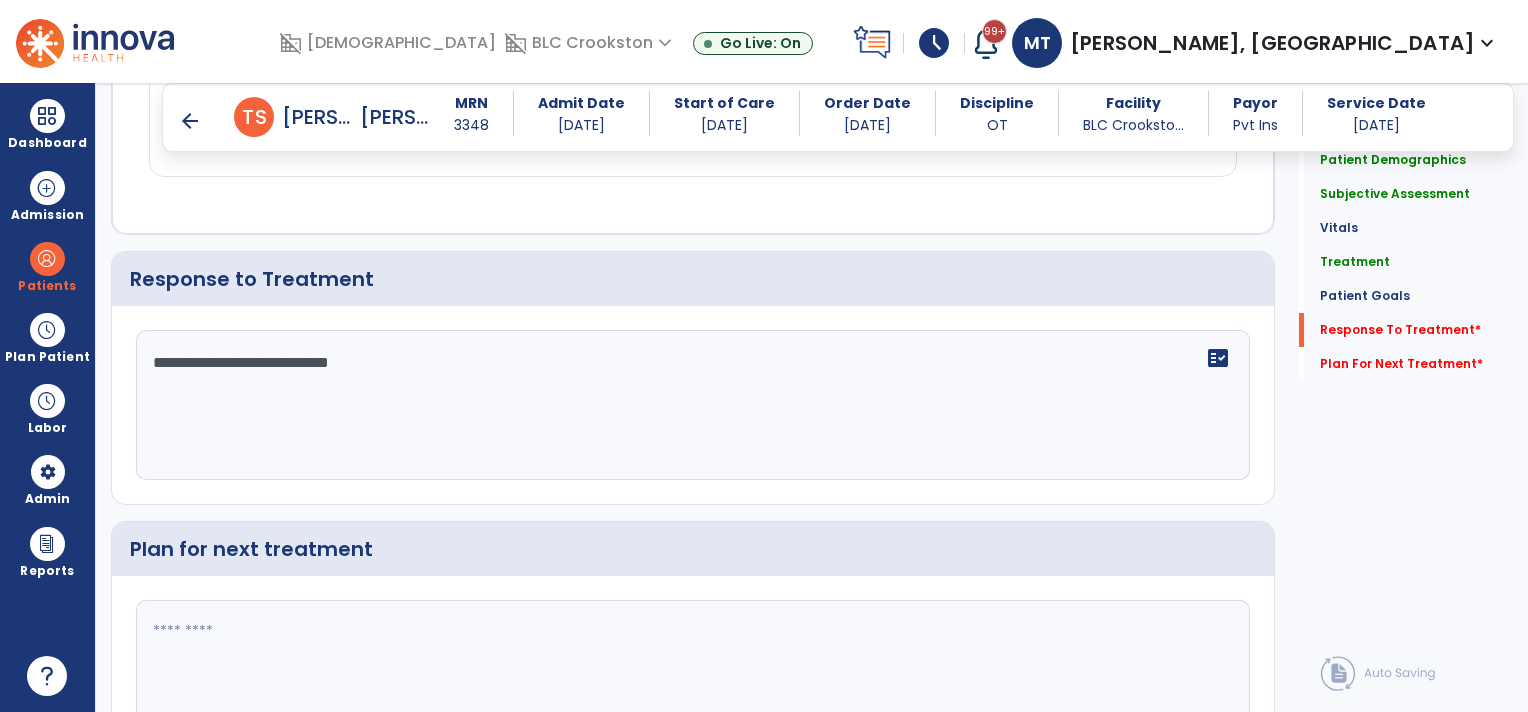 type on "**********" 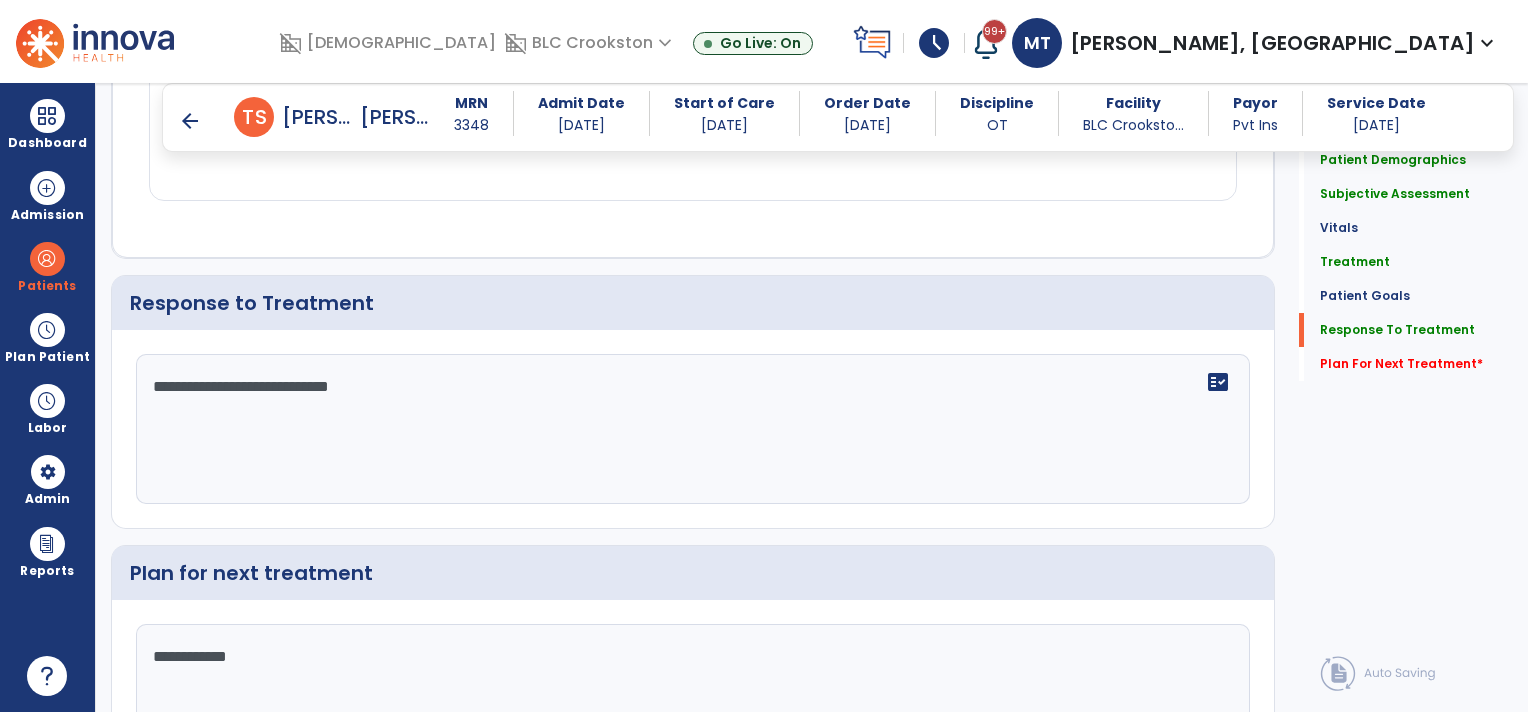 scroll, scrollTop: 3048, scrollLeft: 0, axis: vertical 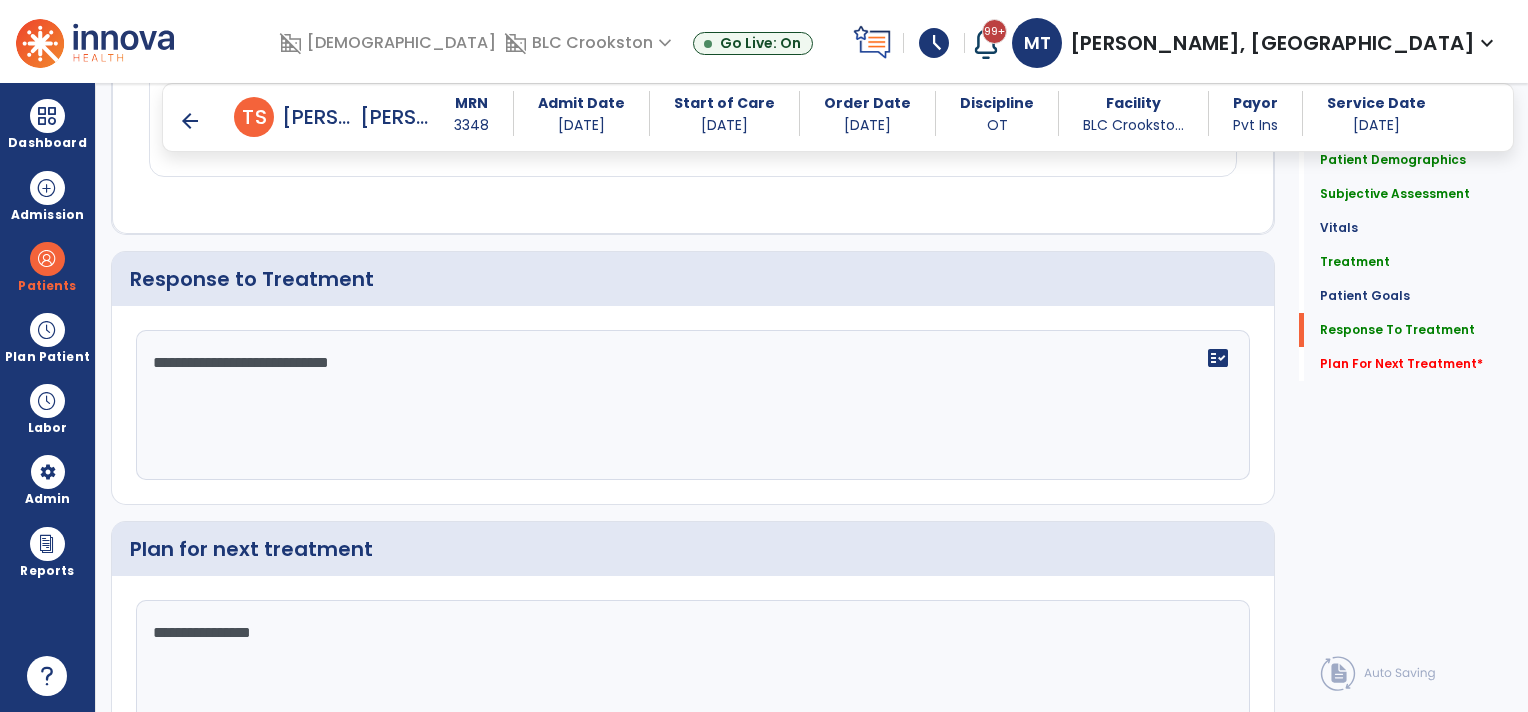 type on "**********" 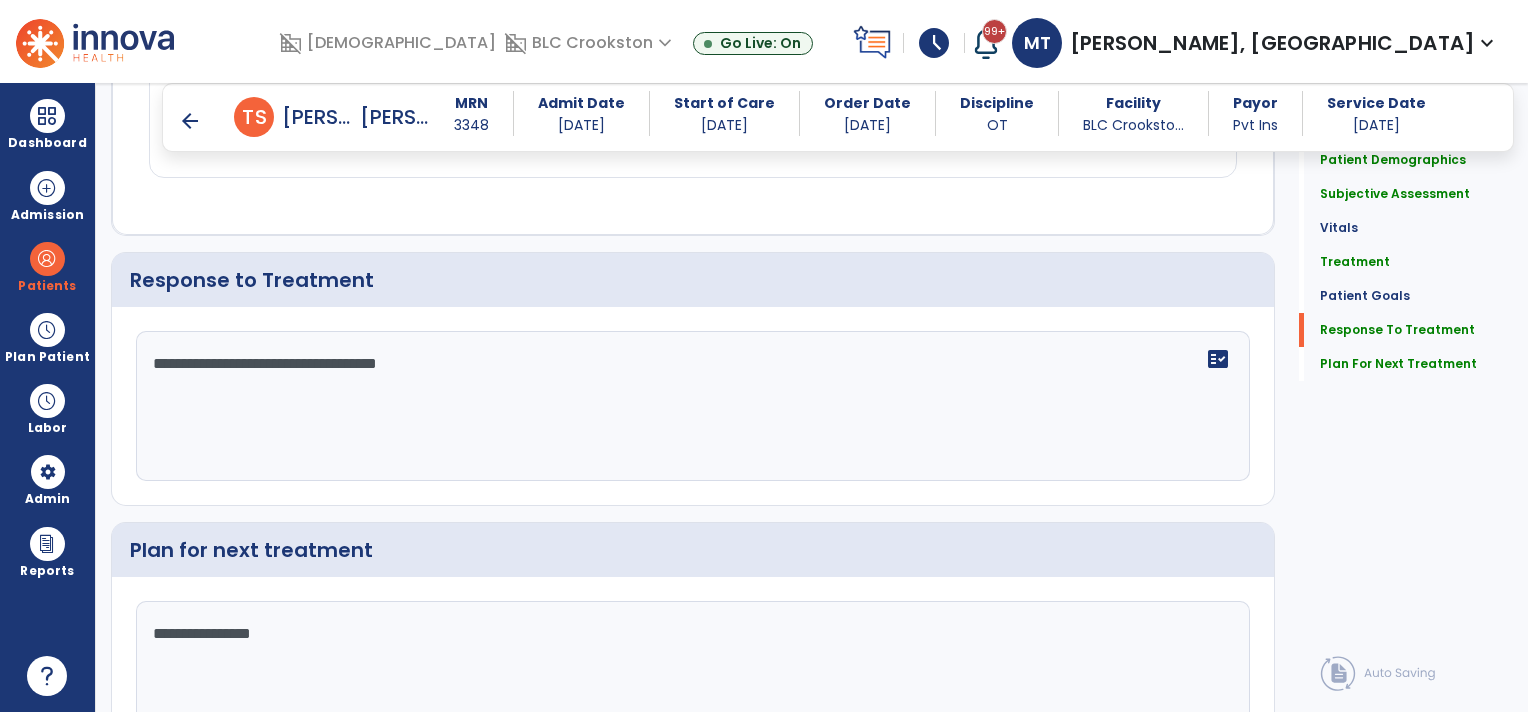 scroll, scrollTop: 3048, scrollLeft: 0, axis: vertical 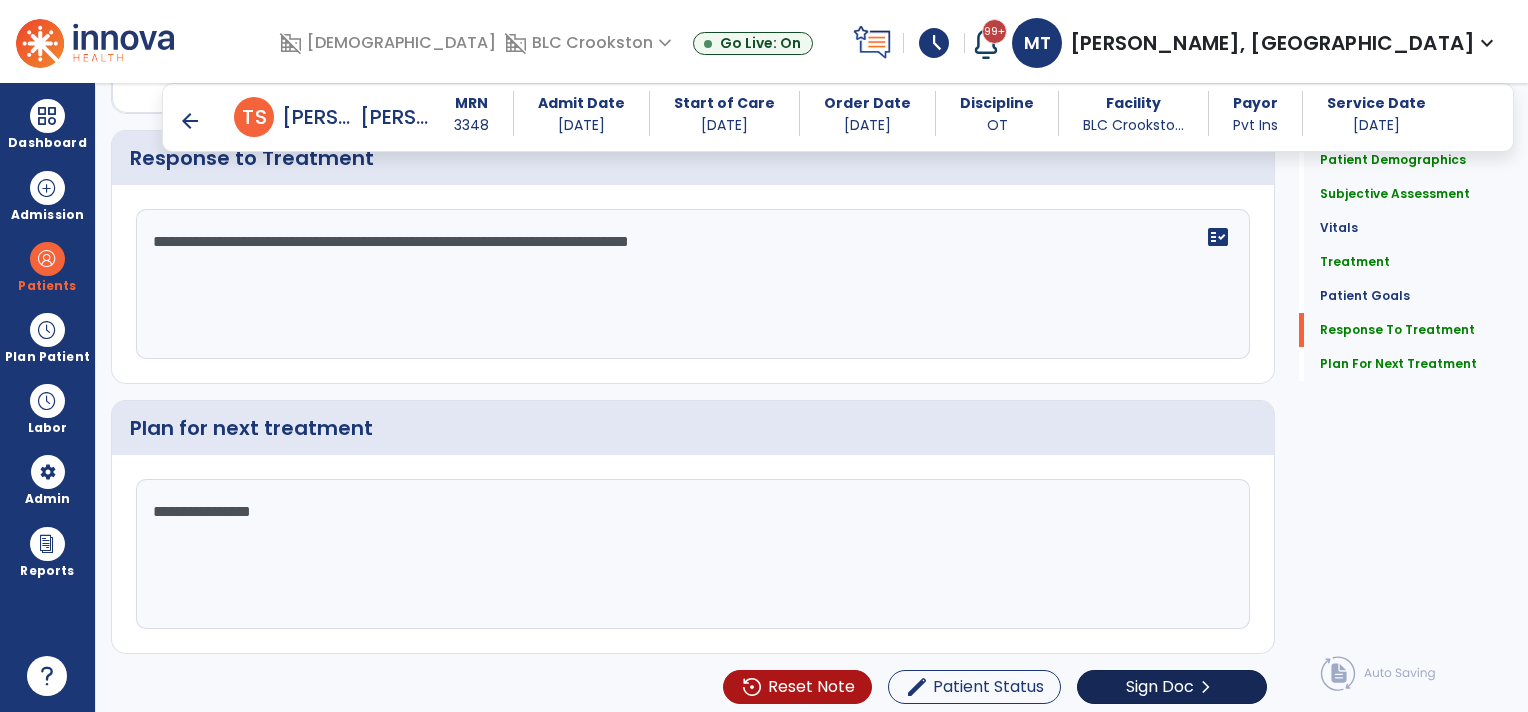 type on "**********" 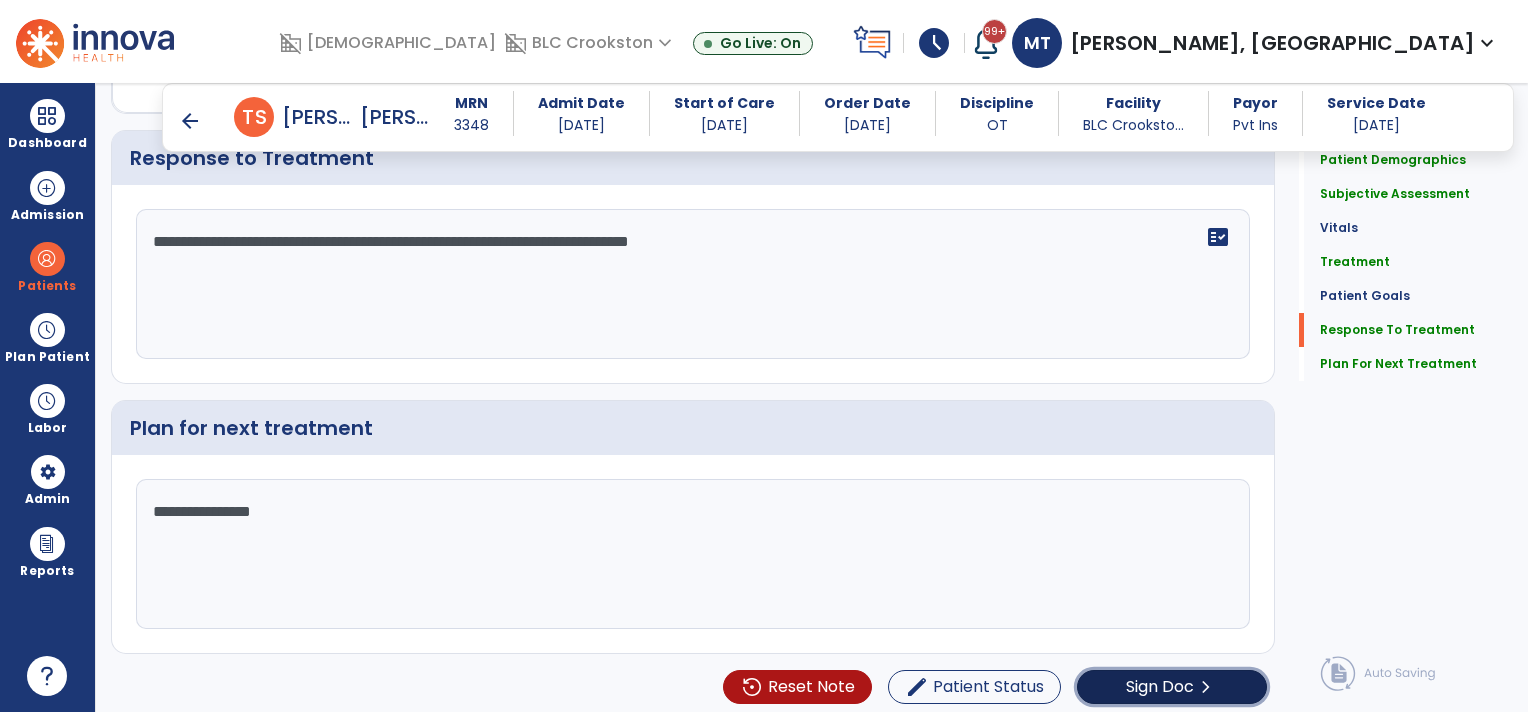 click on "Sign Doc" 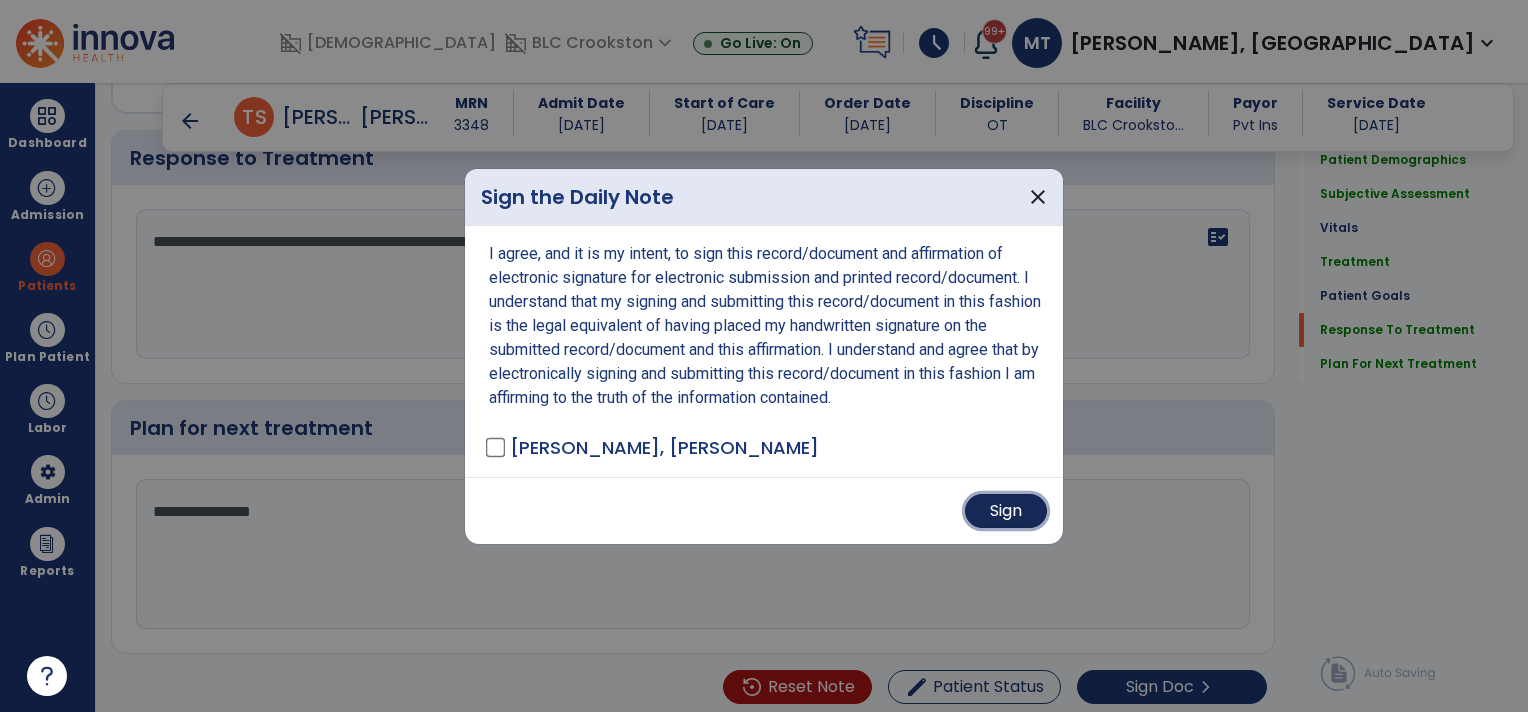 click on "Sign" at bounding box center [1006, 511] 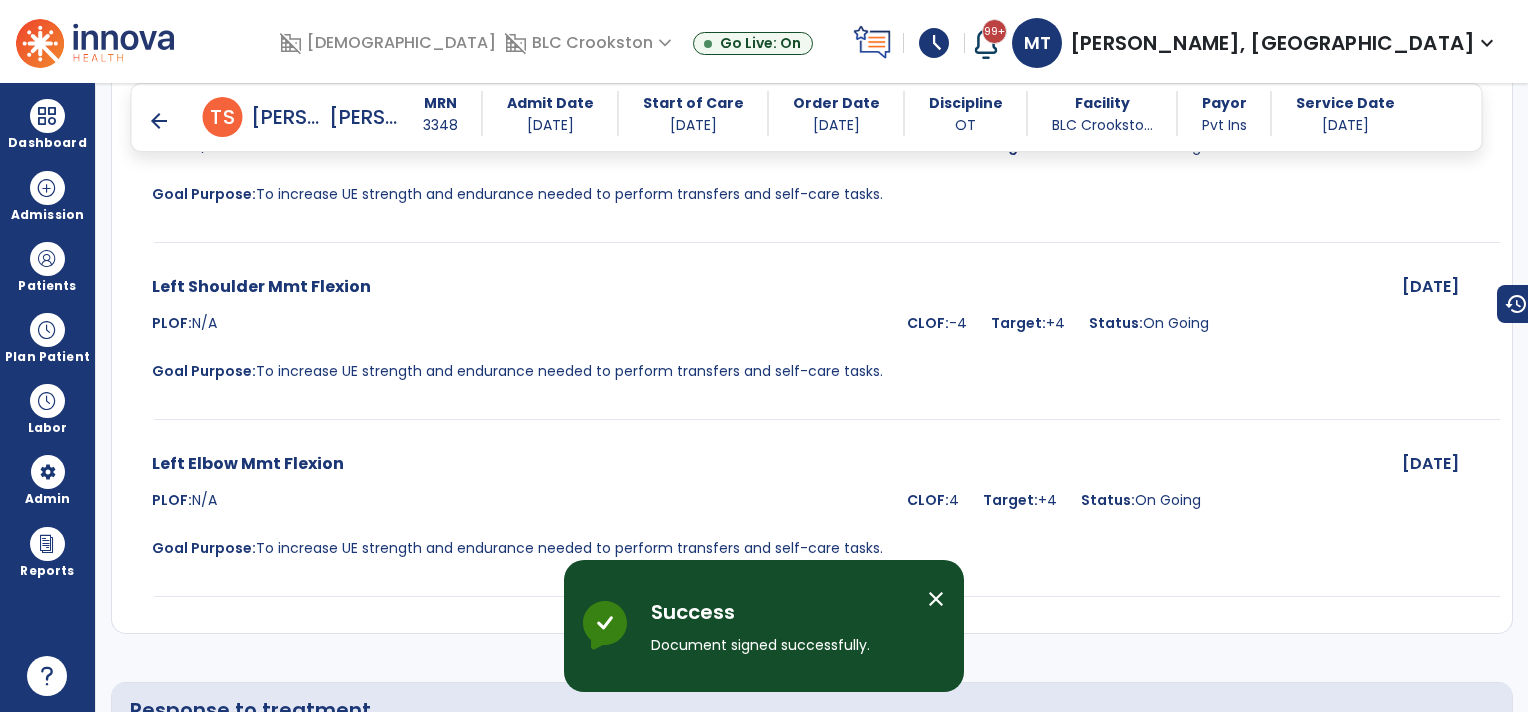 scroll, scrollTop: 4064, scrollLeft: 0, axis: vertical 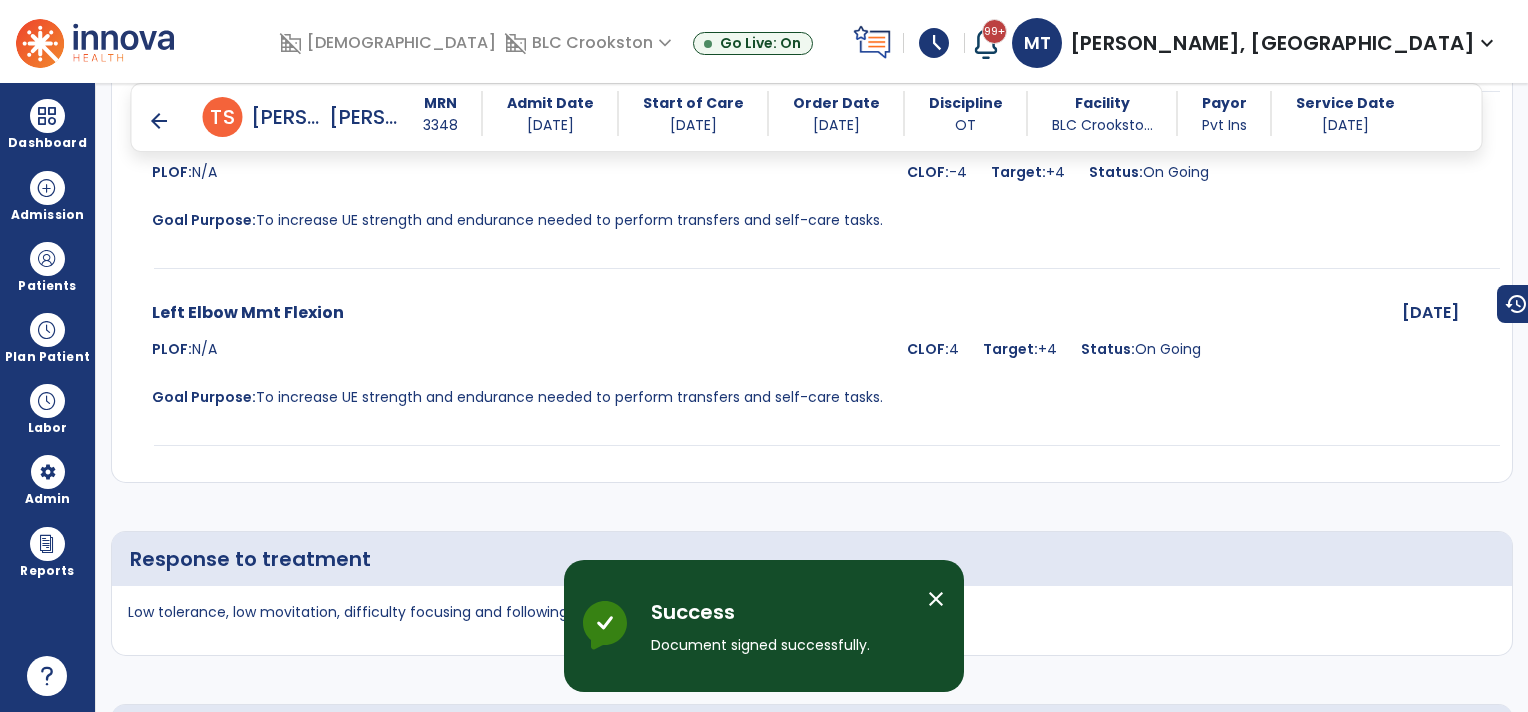 click on "arrow_back" at bounding box center (159, 121) 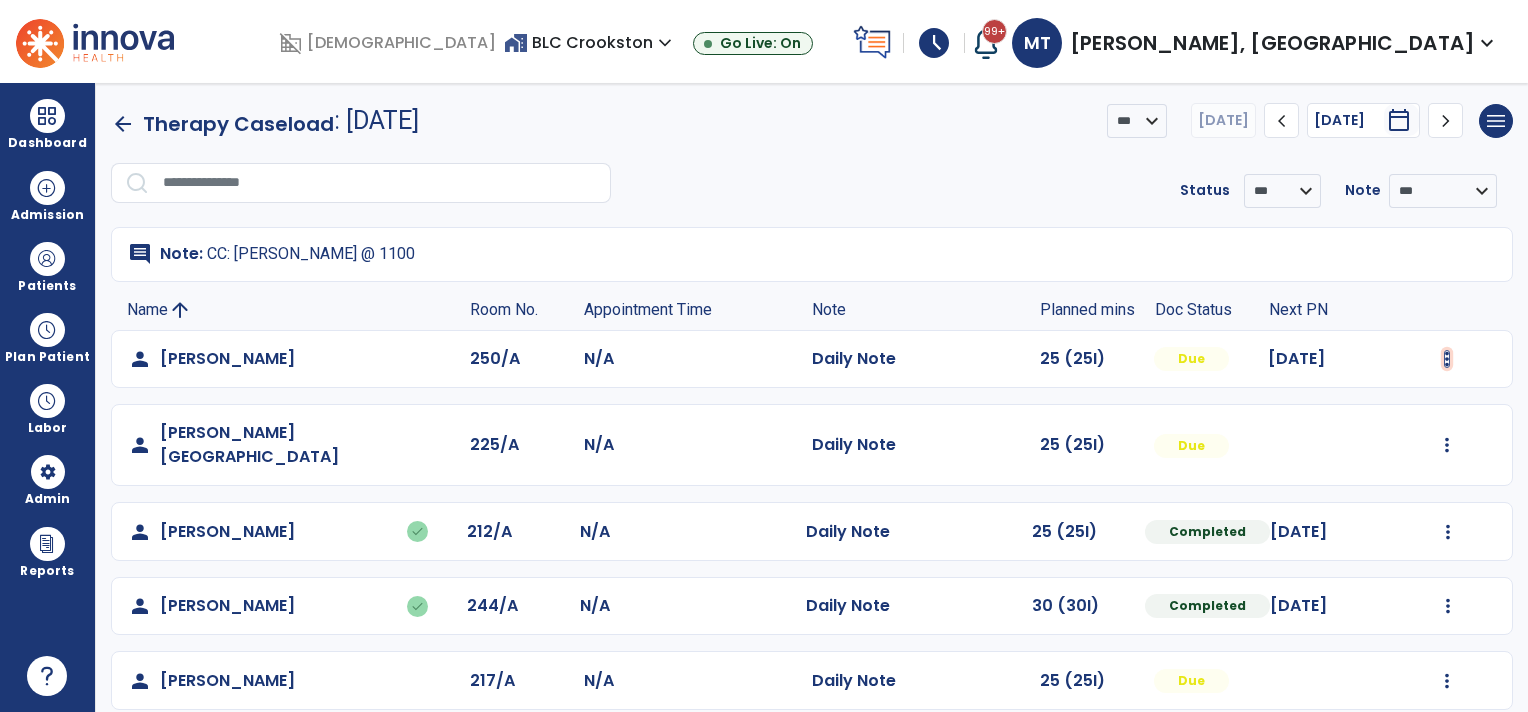 click at bounding box center [1447, 359] 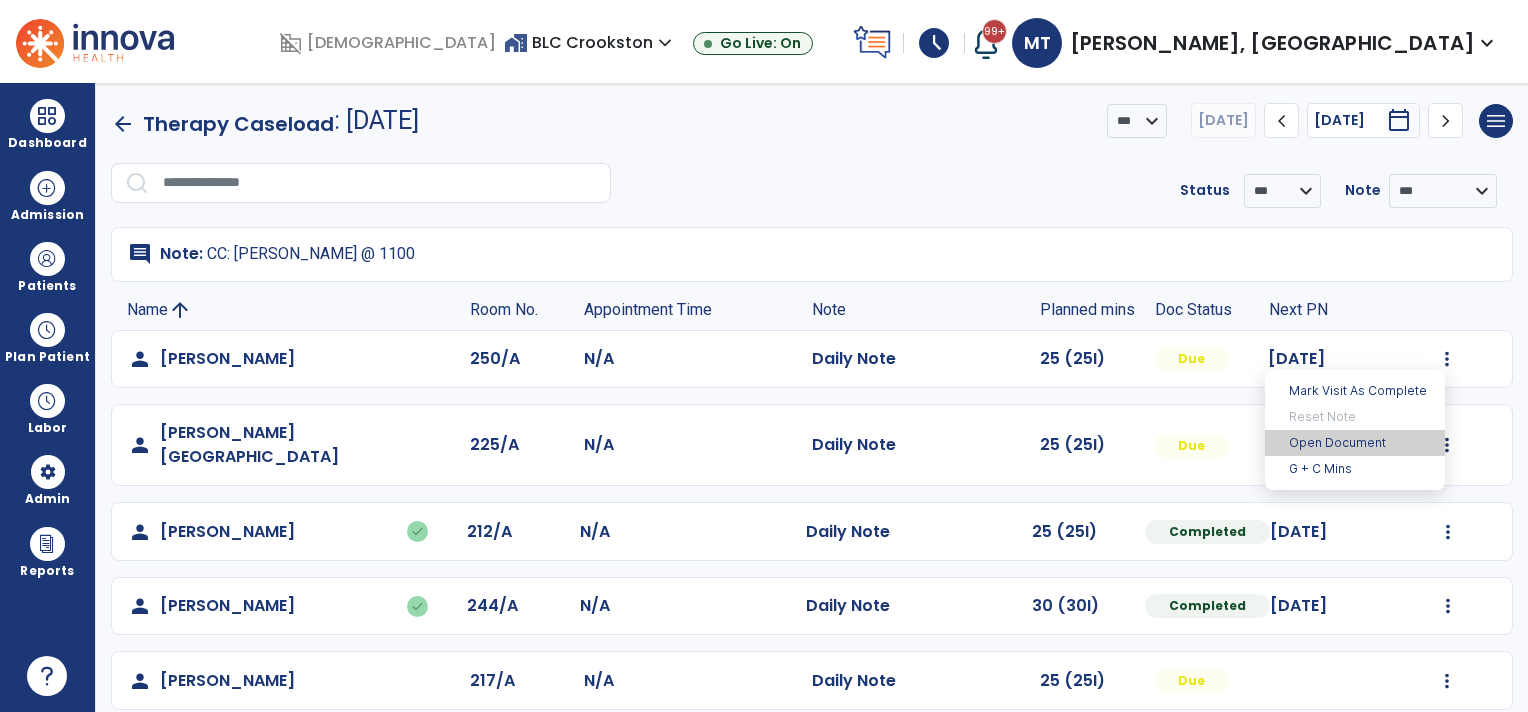 click on "Open Document" at bounding box center [1355, 443] 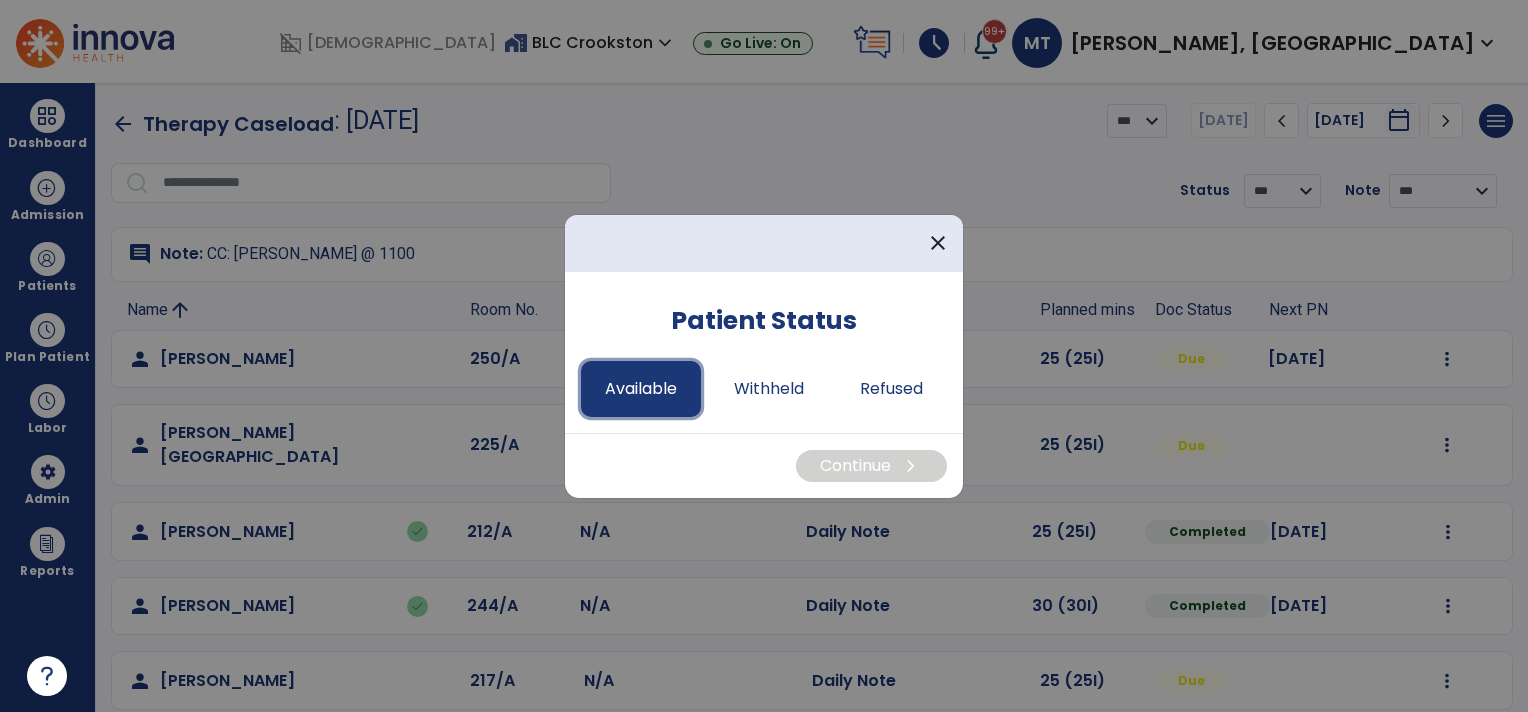 click on "Available" at bounding box center [641, 389] 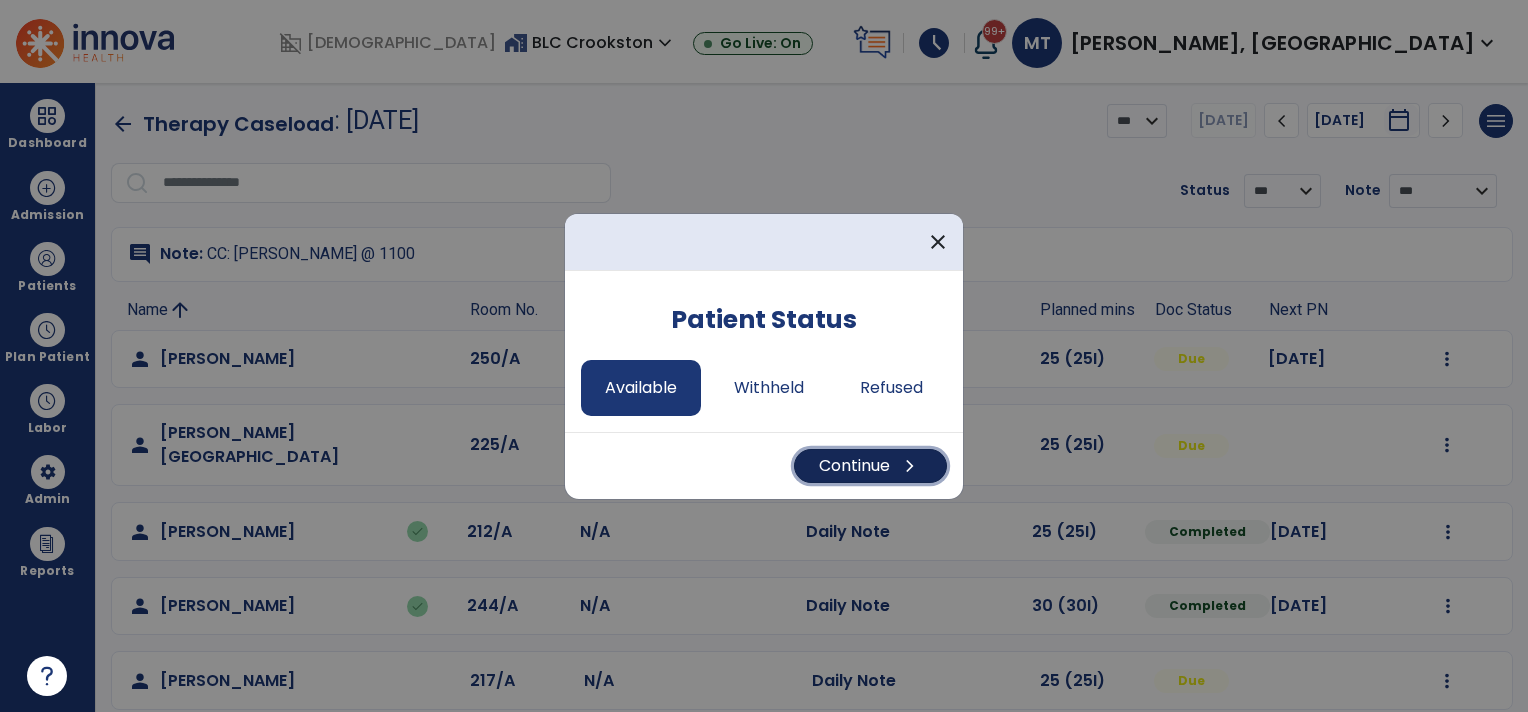 click on "Continue   chevron_right" at bounding box center [870, 466] 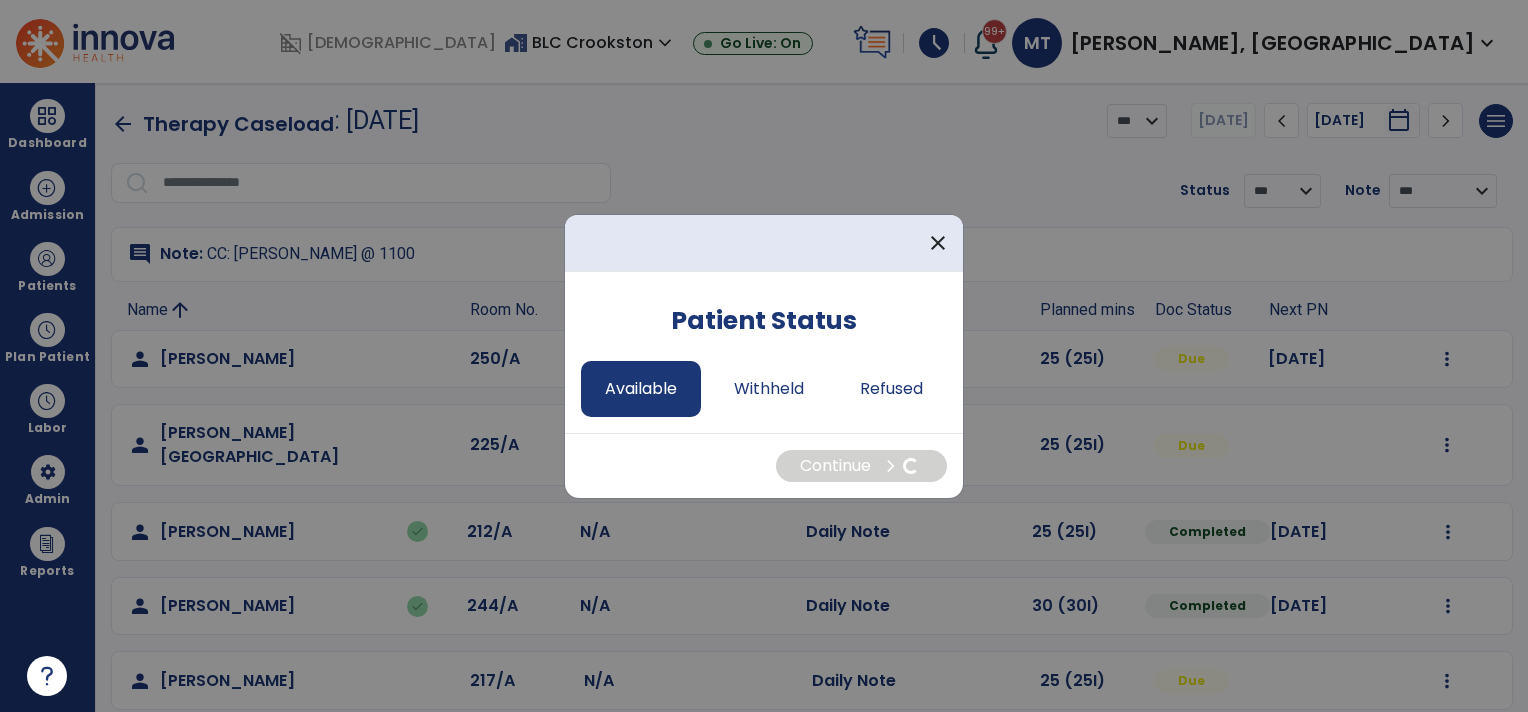 select on "*" 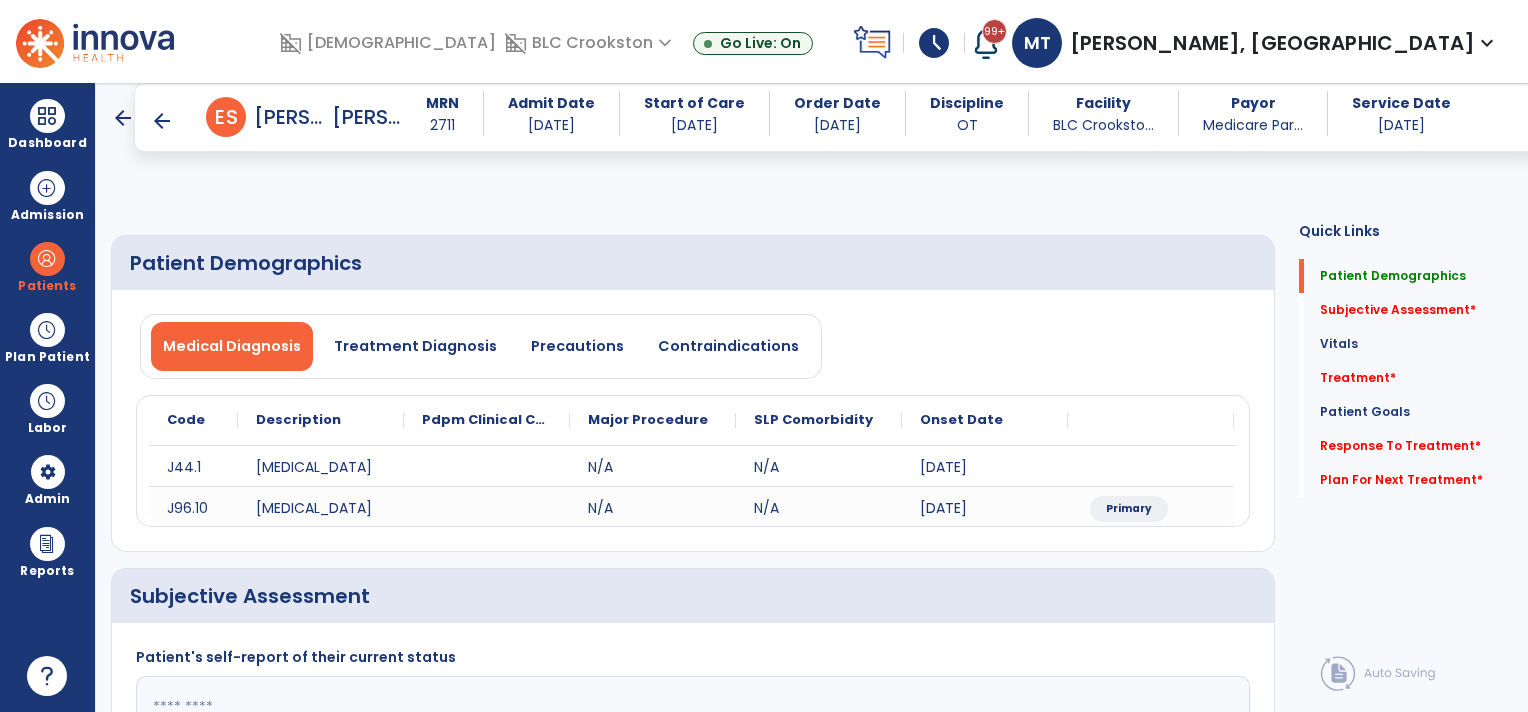 scroll, scrollTop: 300, scrollLeft: 0, axis: vertical 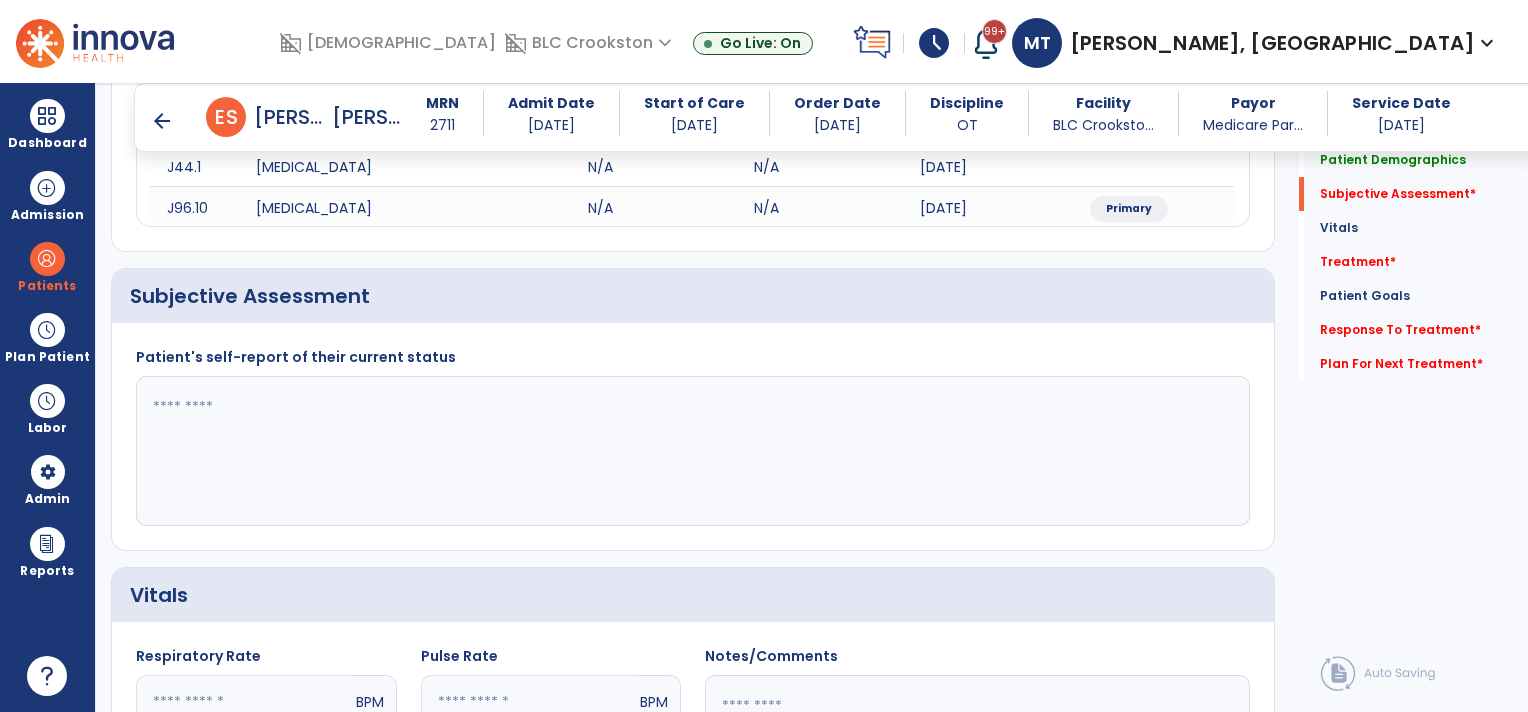 click 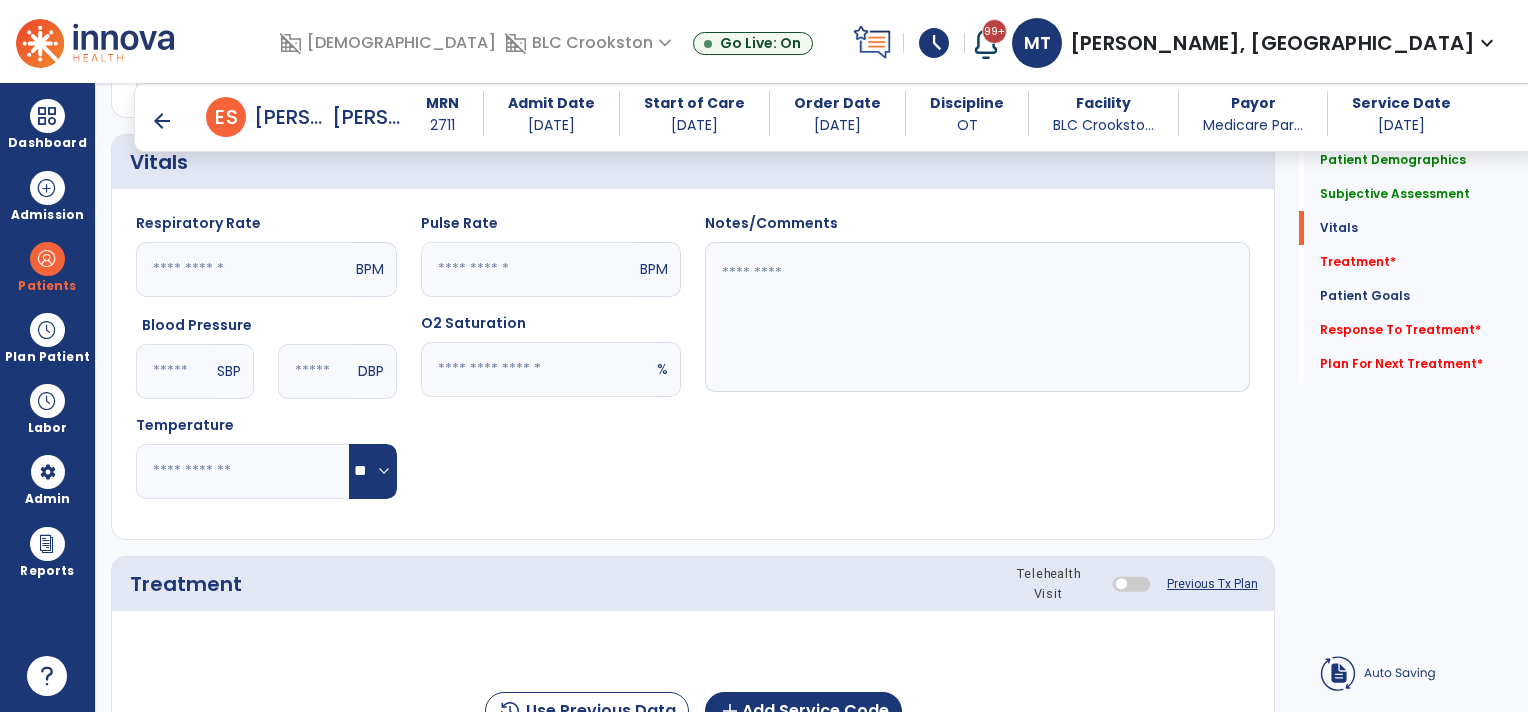 scroll, scrollTop: 1100, scrollLeft: 0, axis: vertical 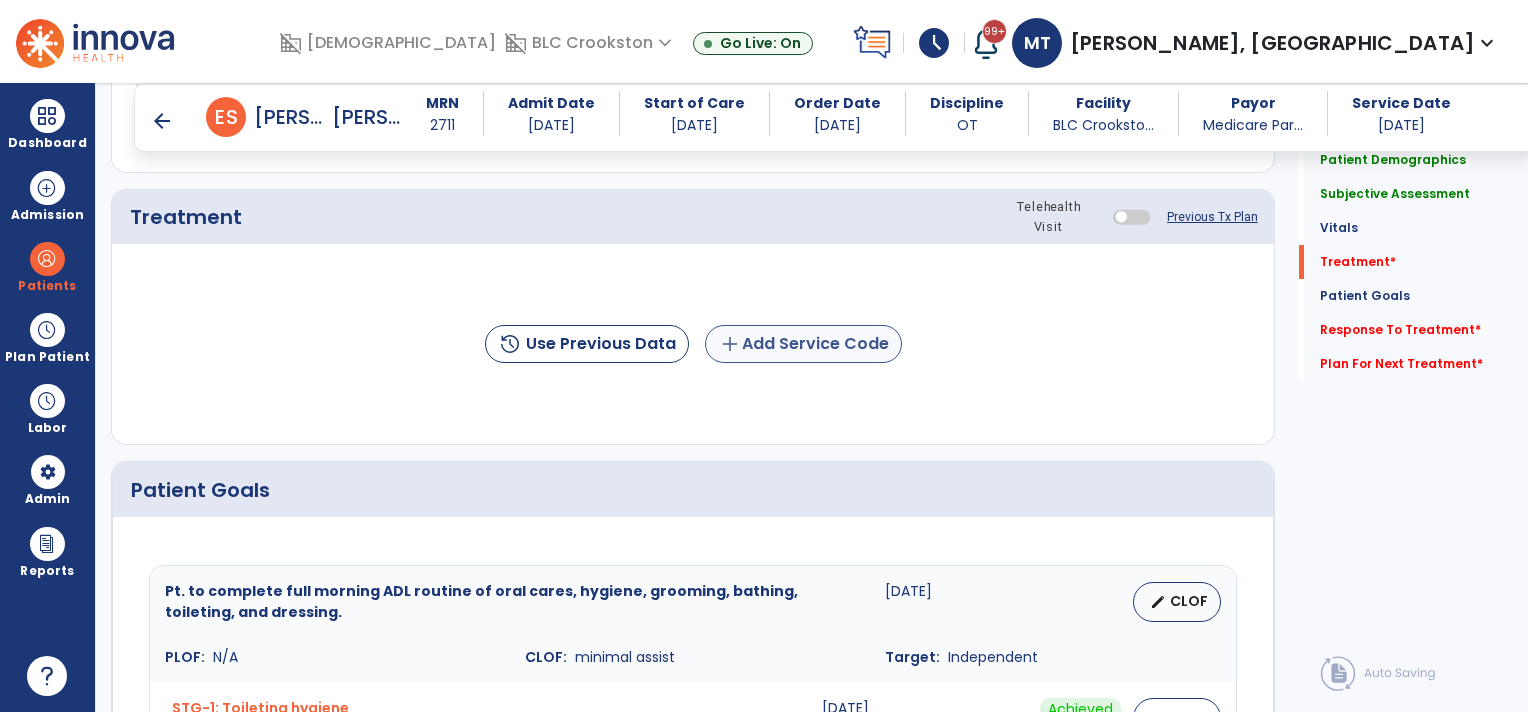 type on "**********" 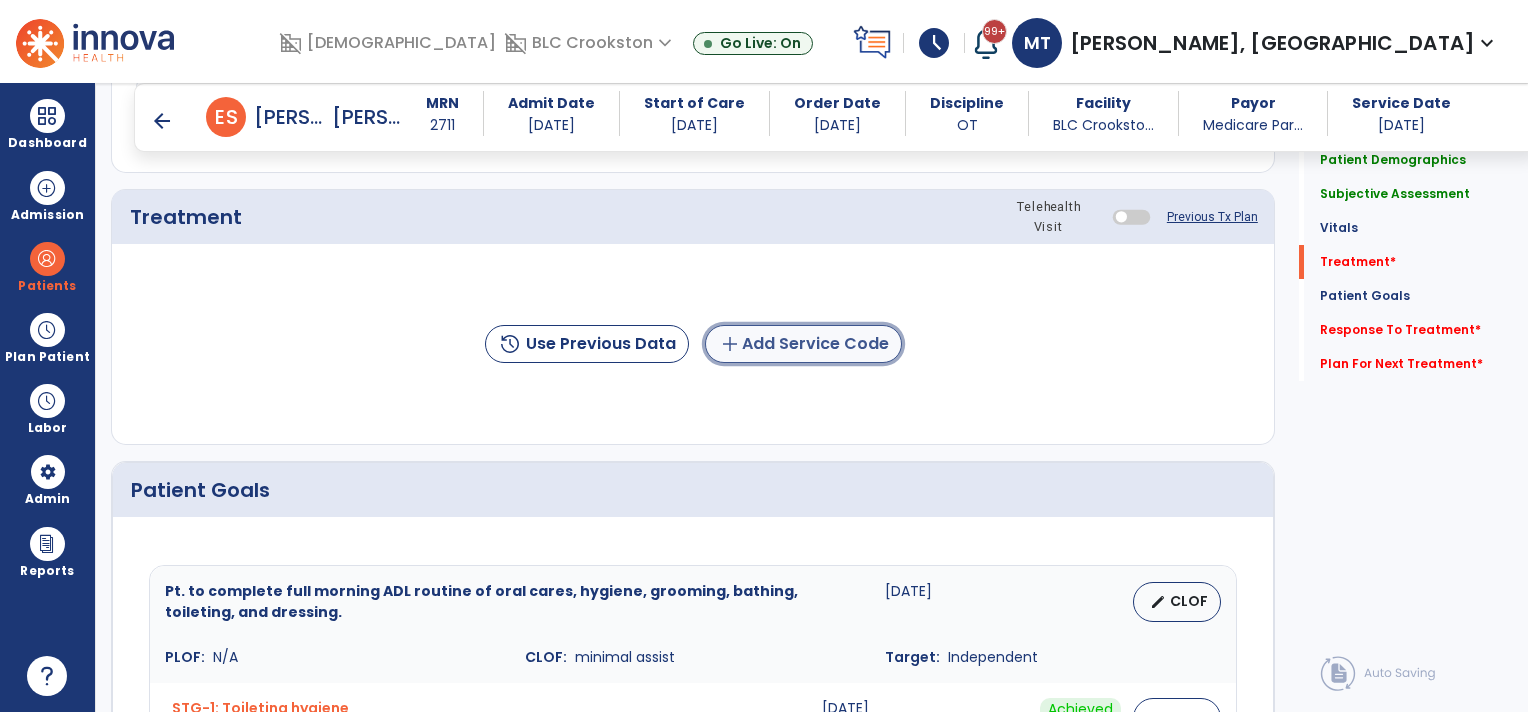 click on "add  Add Service Code" 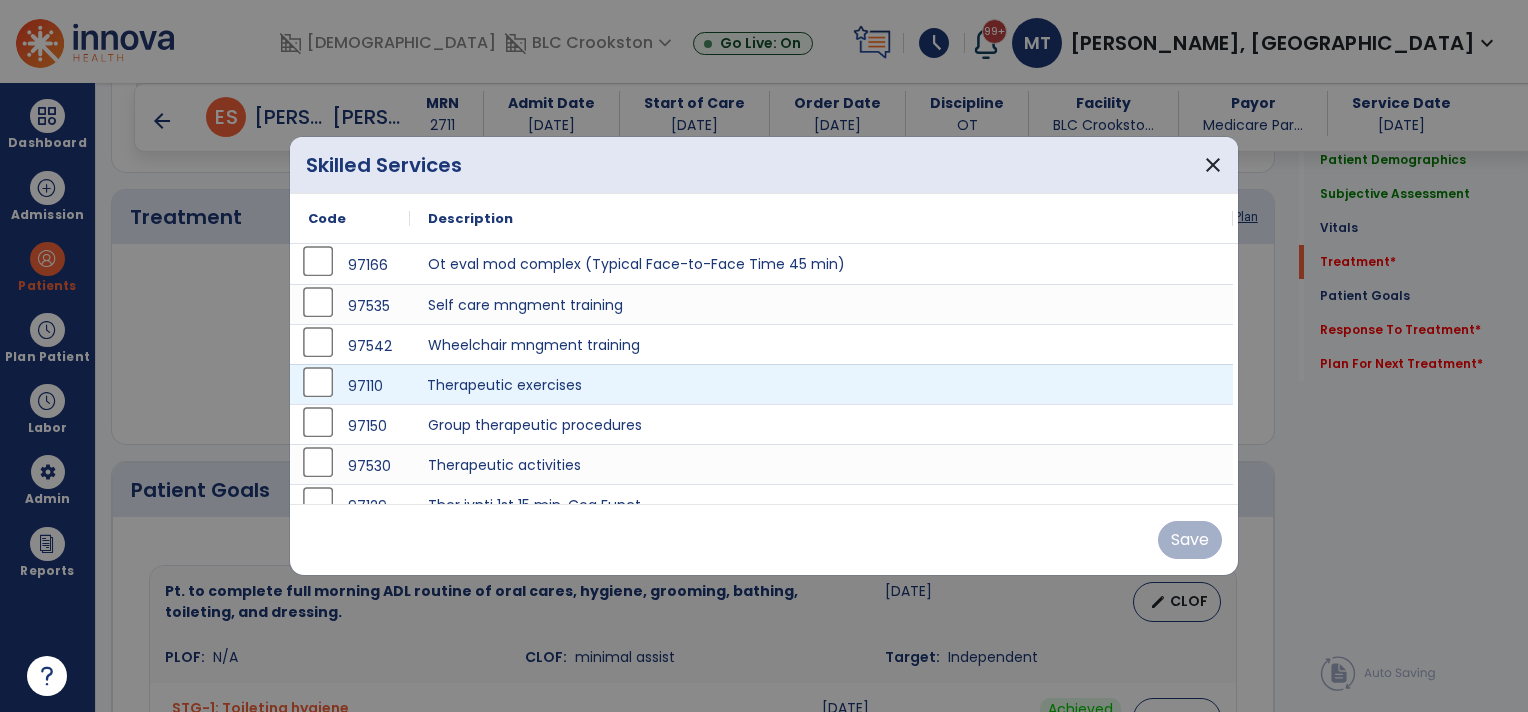 click on "Therapeutic exercises" at bounding box center [821, 384] 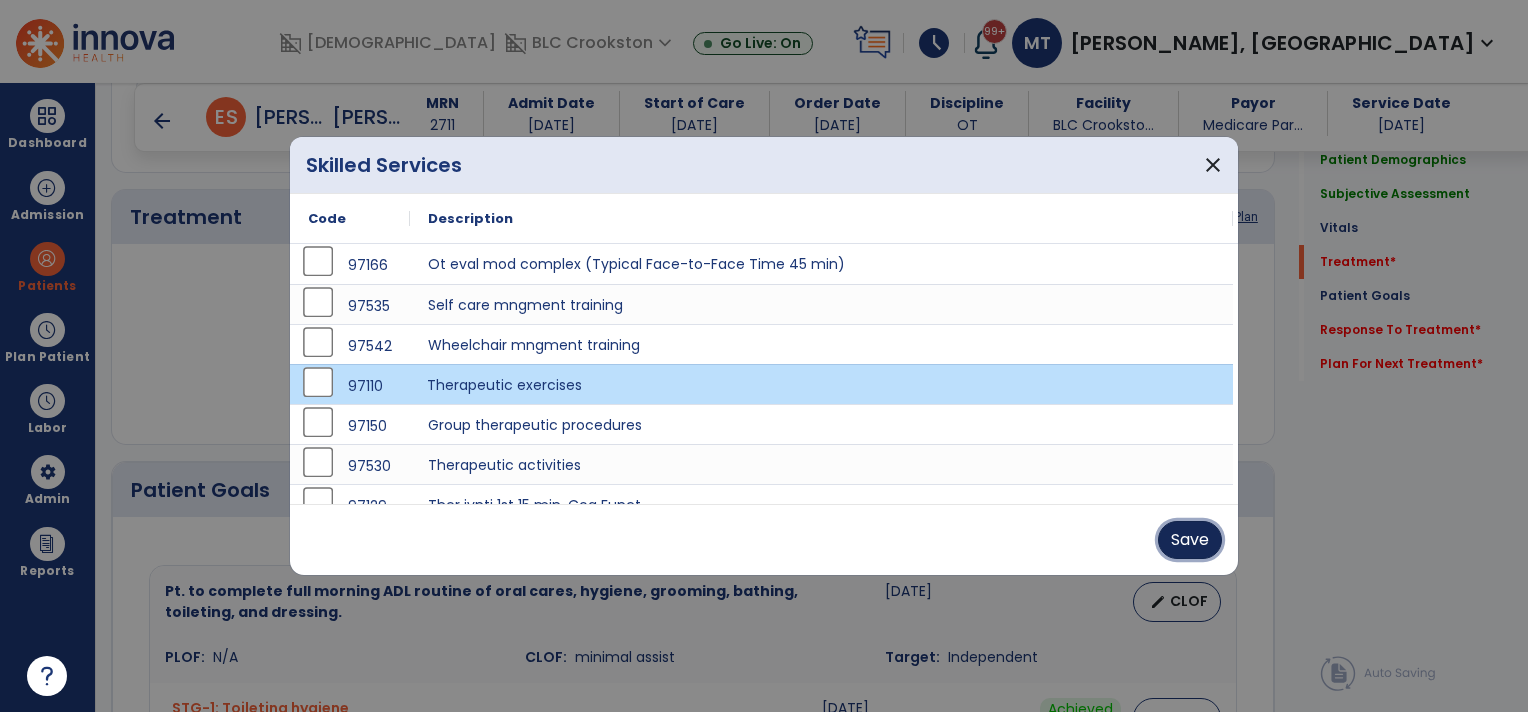 click on "Save" at bounding box center [1190, 540] 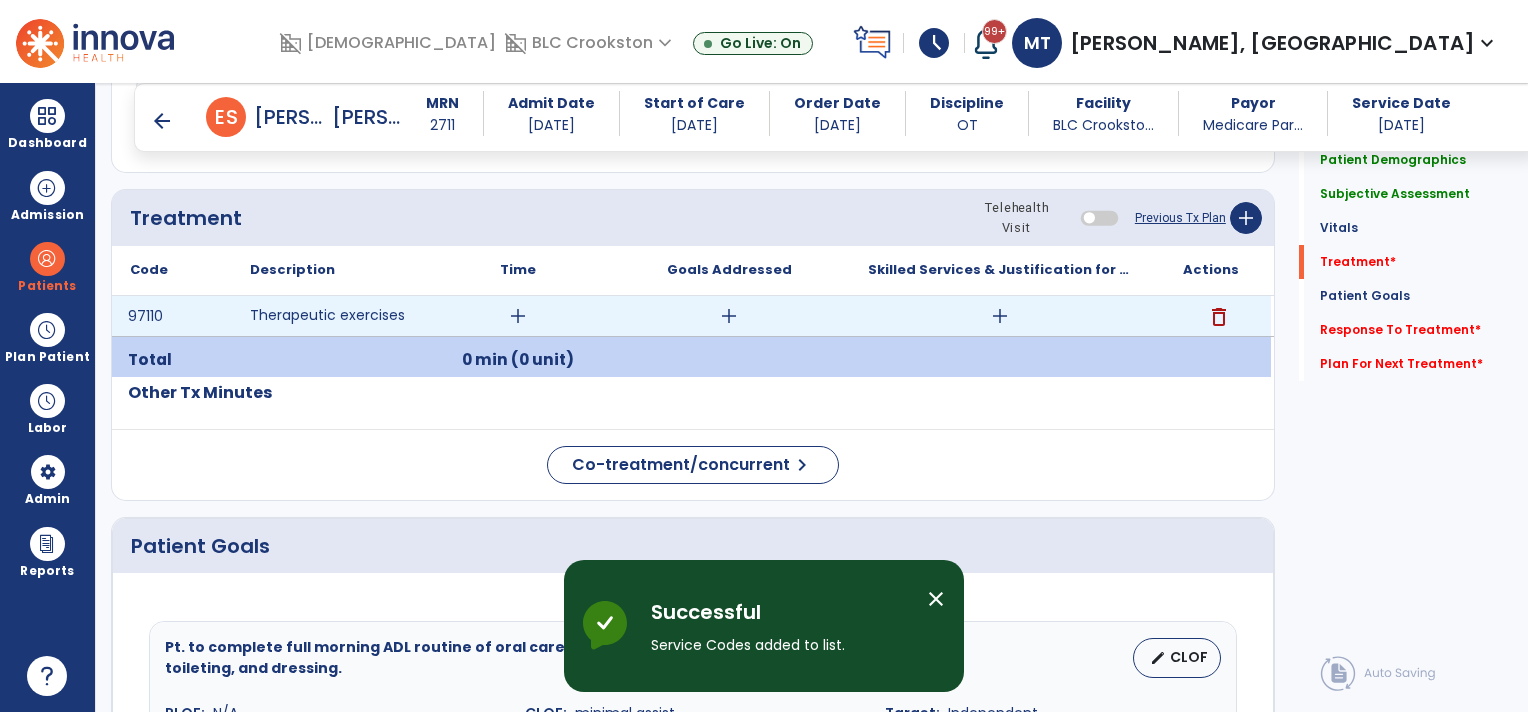 click on "add" at bounding box center (518, 316) 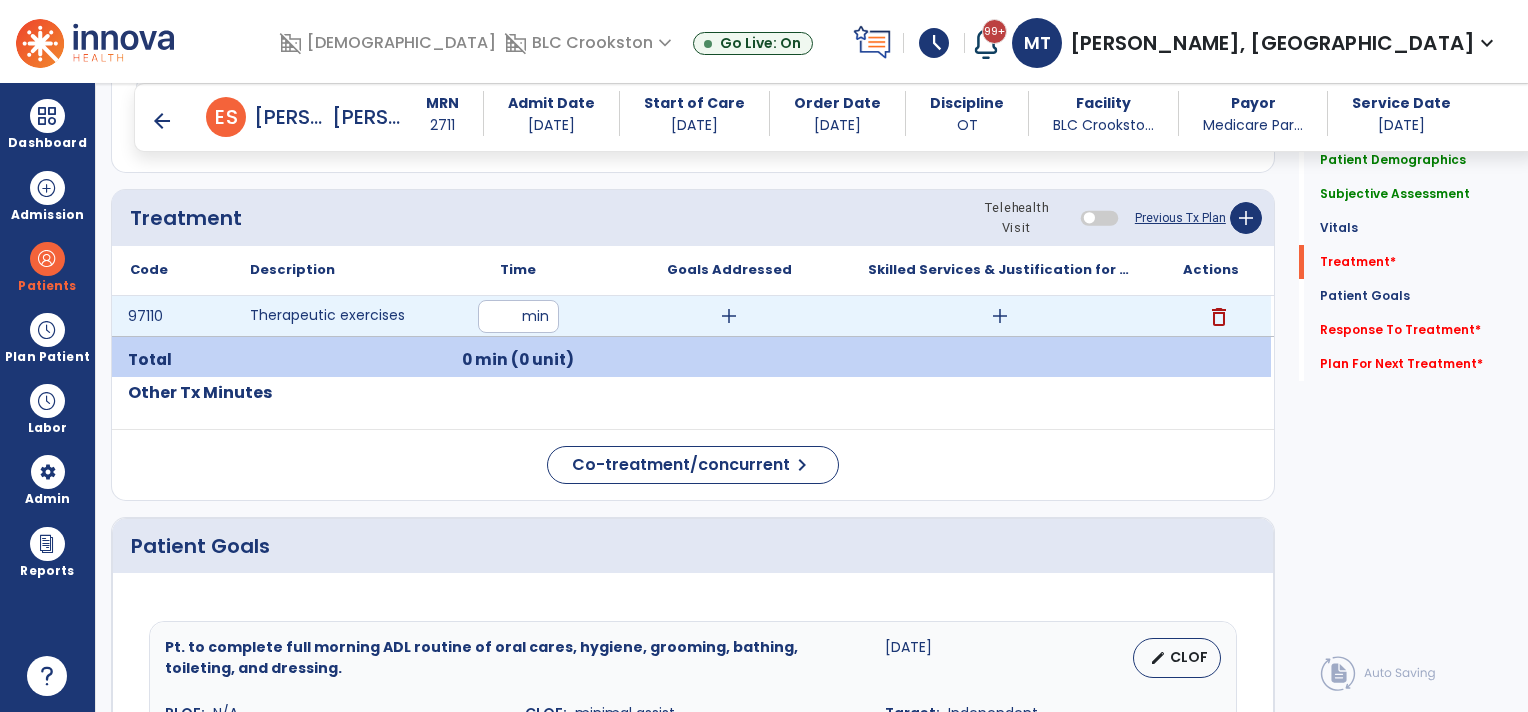type on "**" 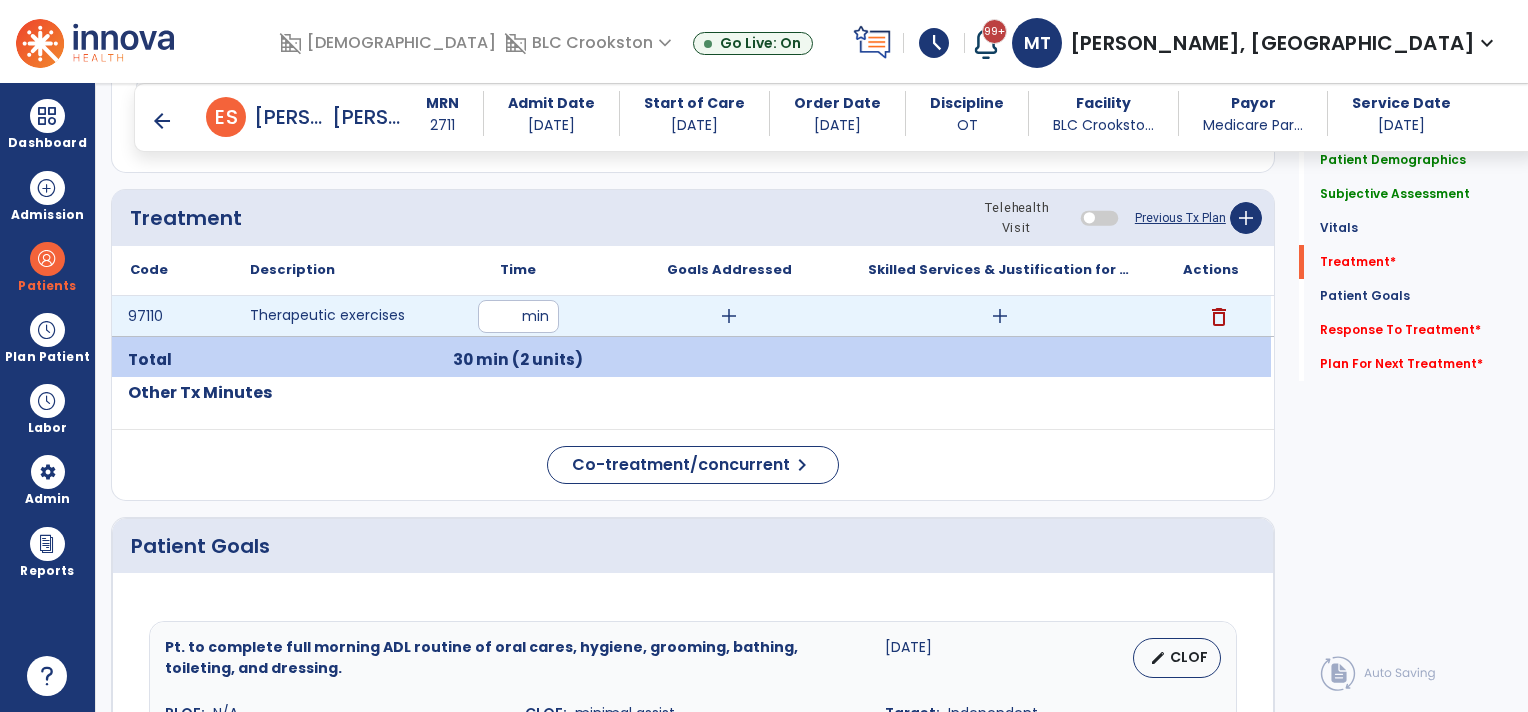 drag, startPoint x: 1001, startPoint y: 311, endPoint x: 970, endPoint y: 318, distance: 31.780497 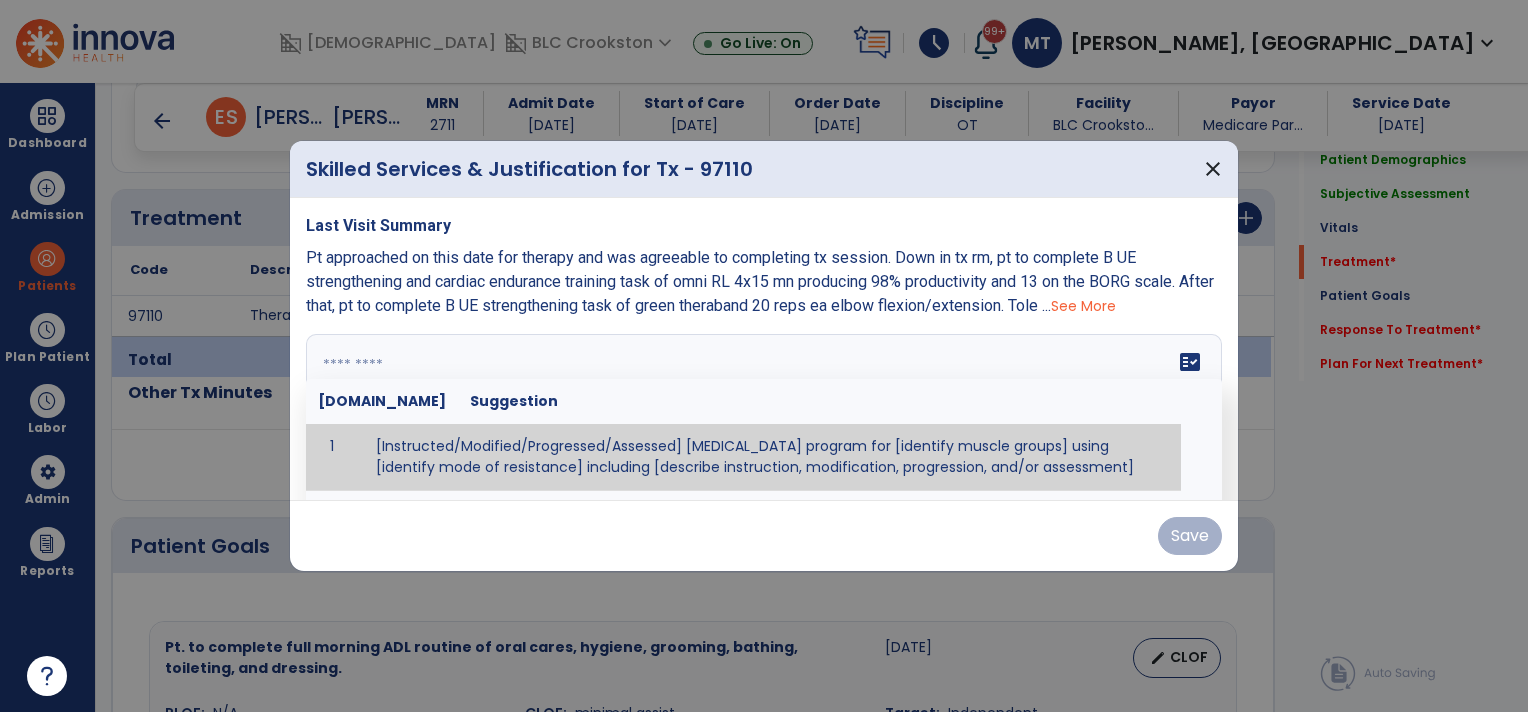 click at bounding box center (764, 409) 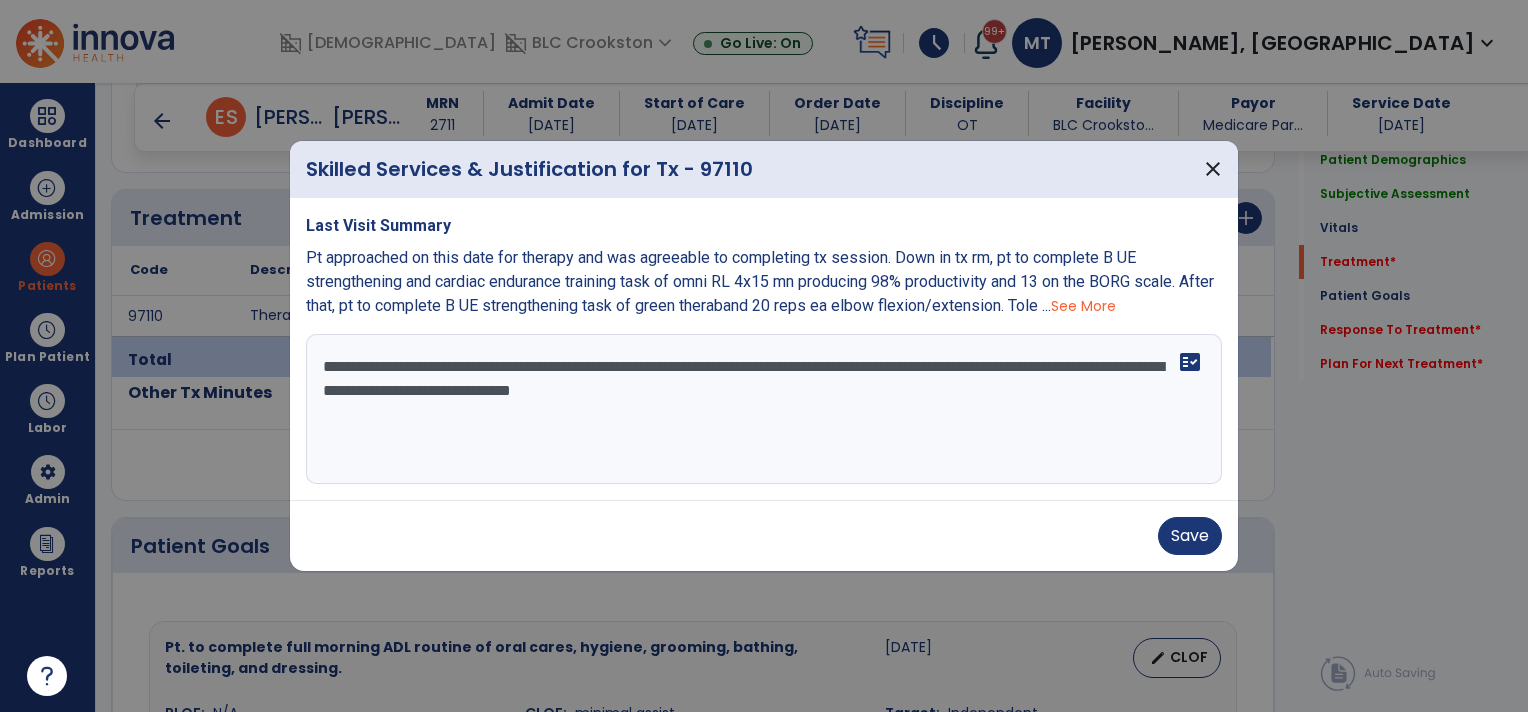 click on "**********" at bounding box center [764, 409] 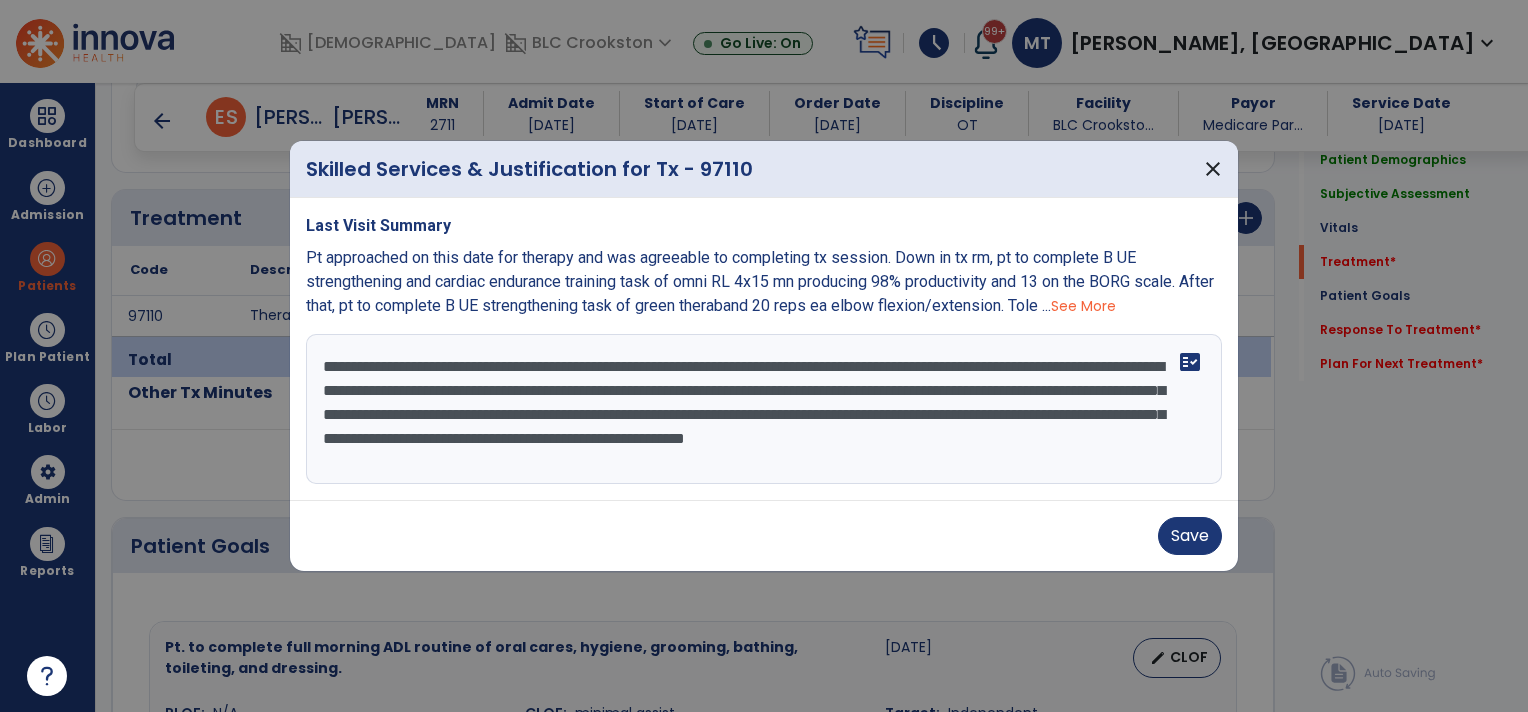 type on "**********" 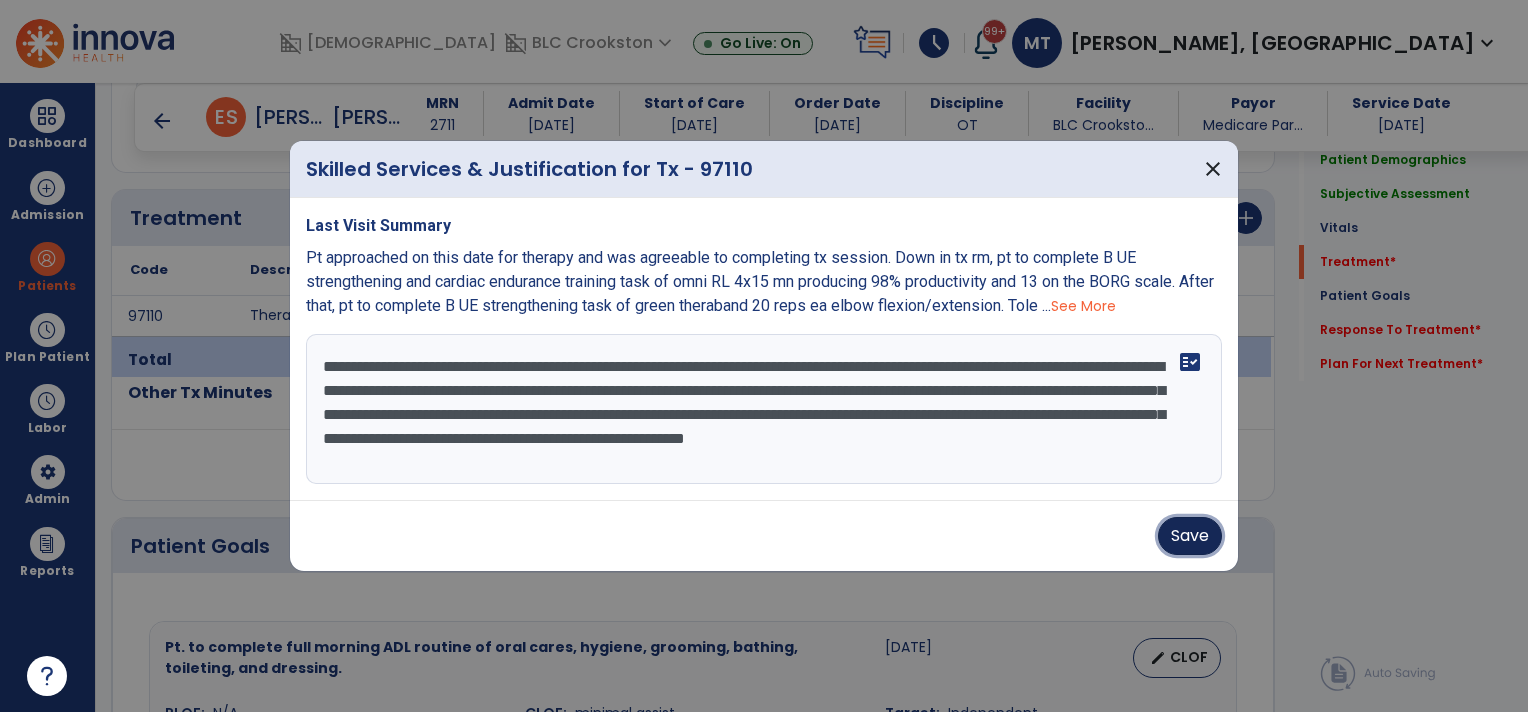 type 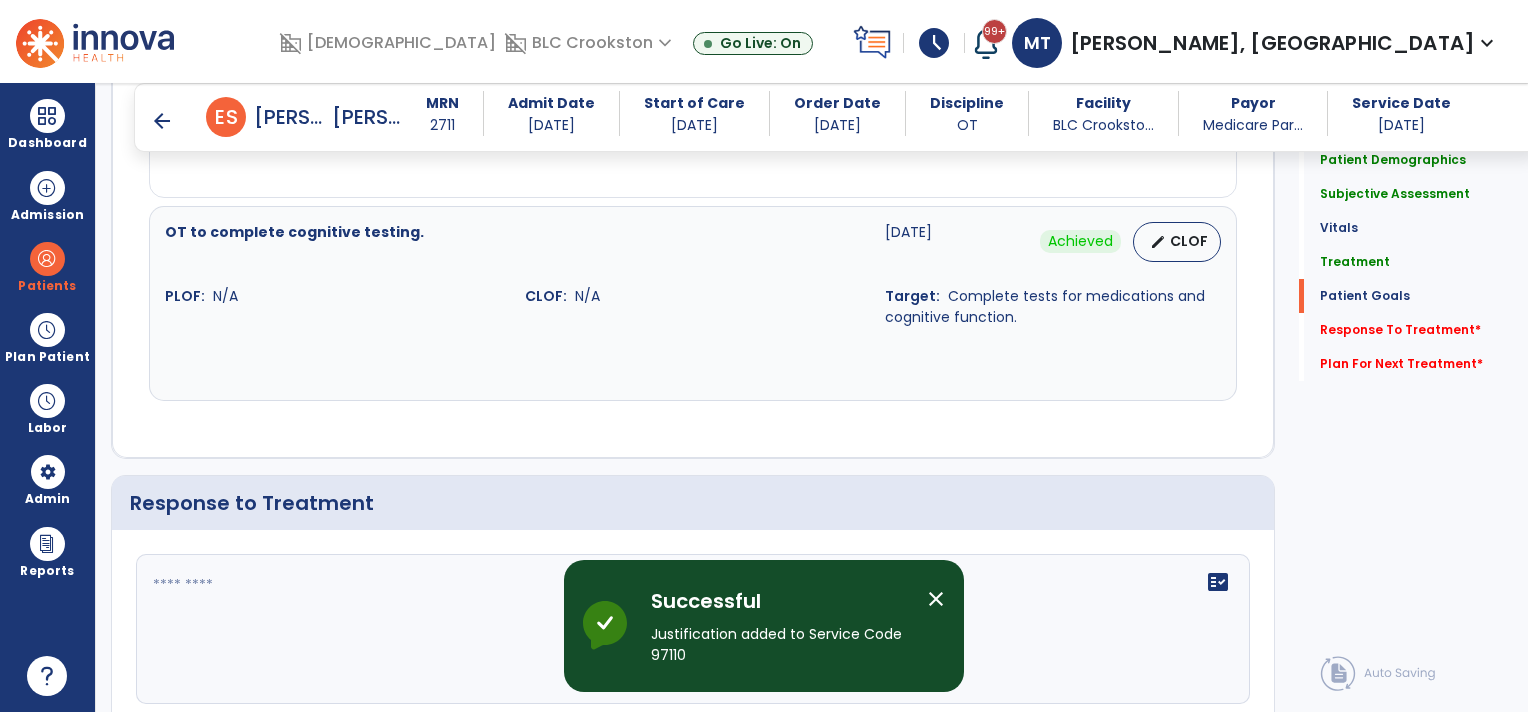 scroll, scrollTop: 3100, scrollLeft: 0, axis: vertical 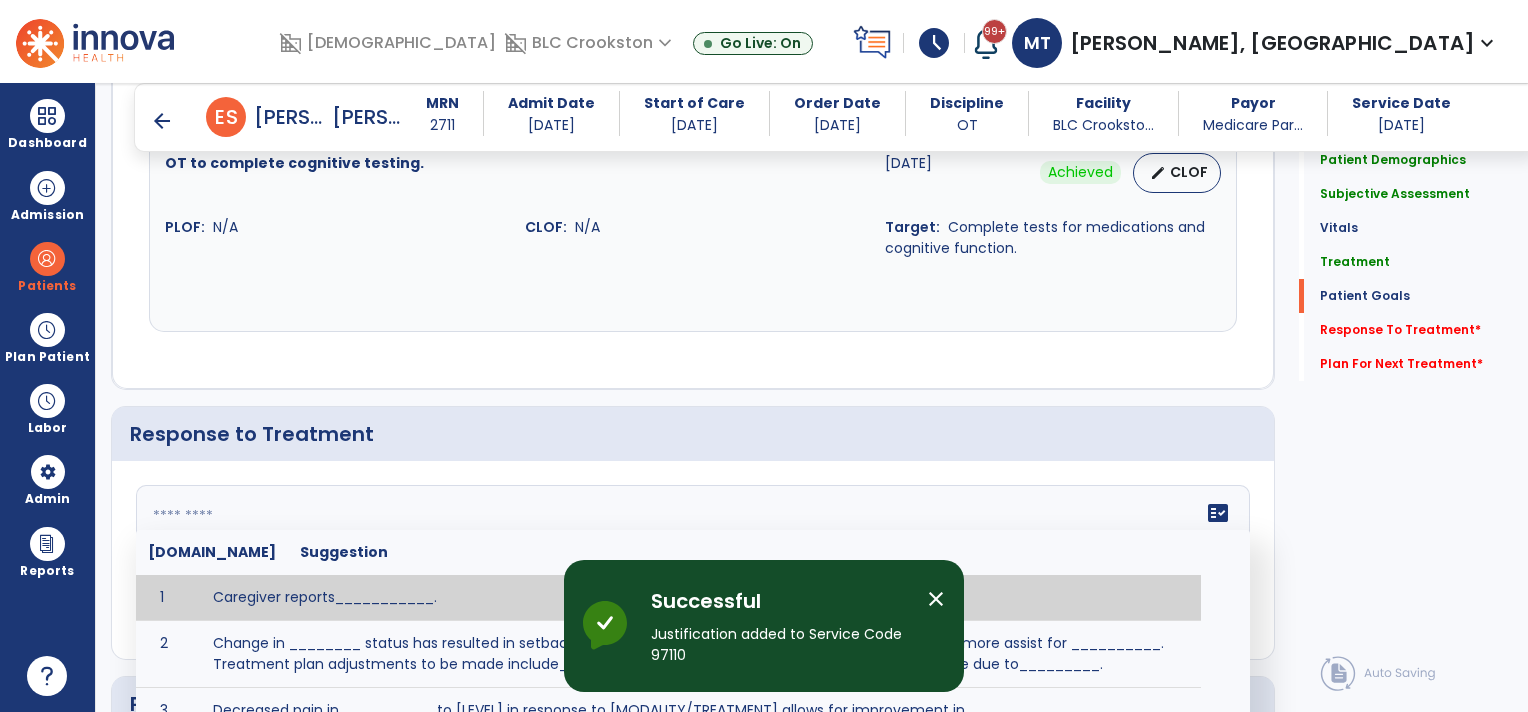 click 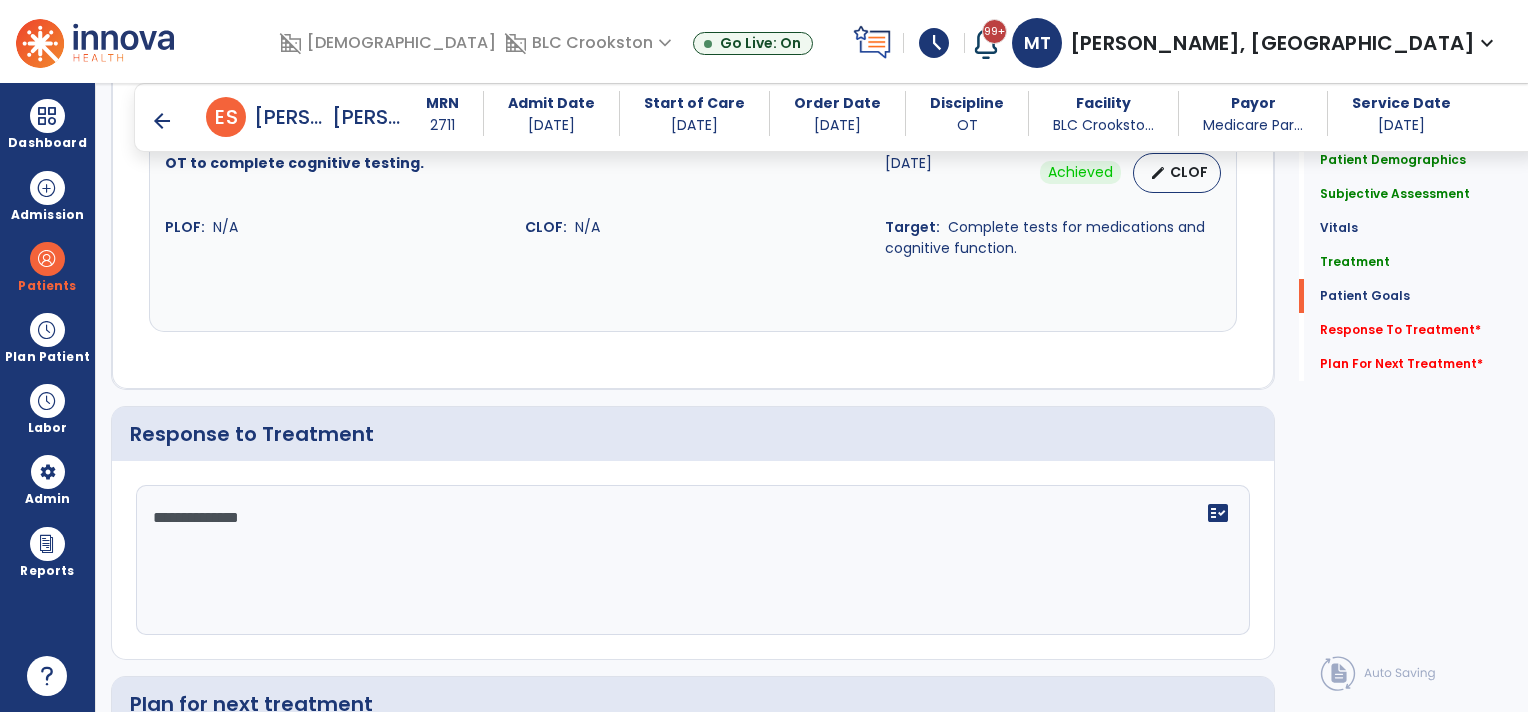 type on "**********" 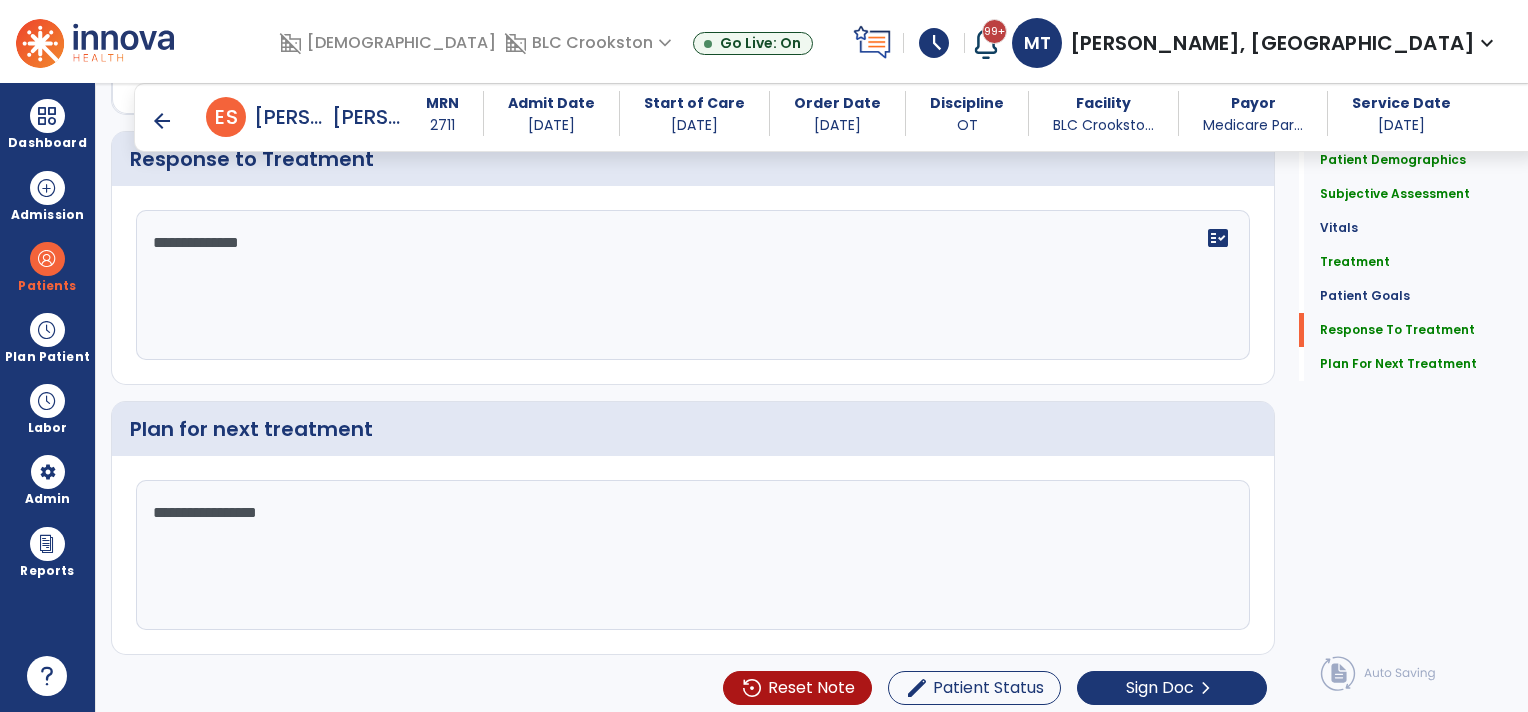 scroll, scrollTop: 3376, scrollLeft: 0, axis: vertical 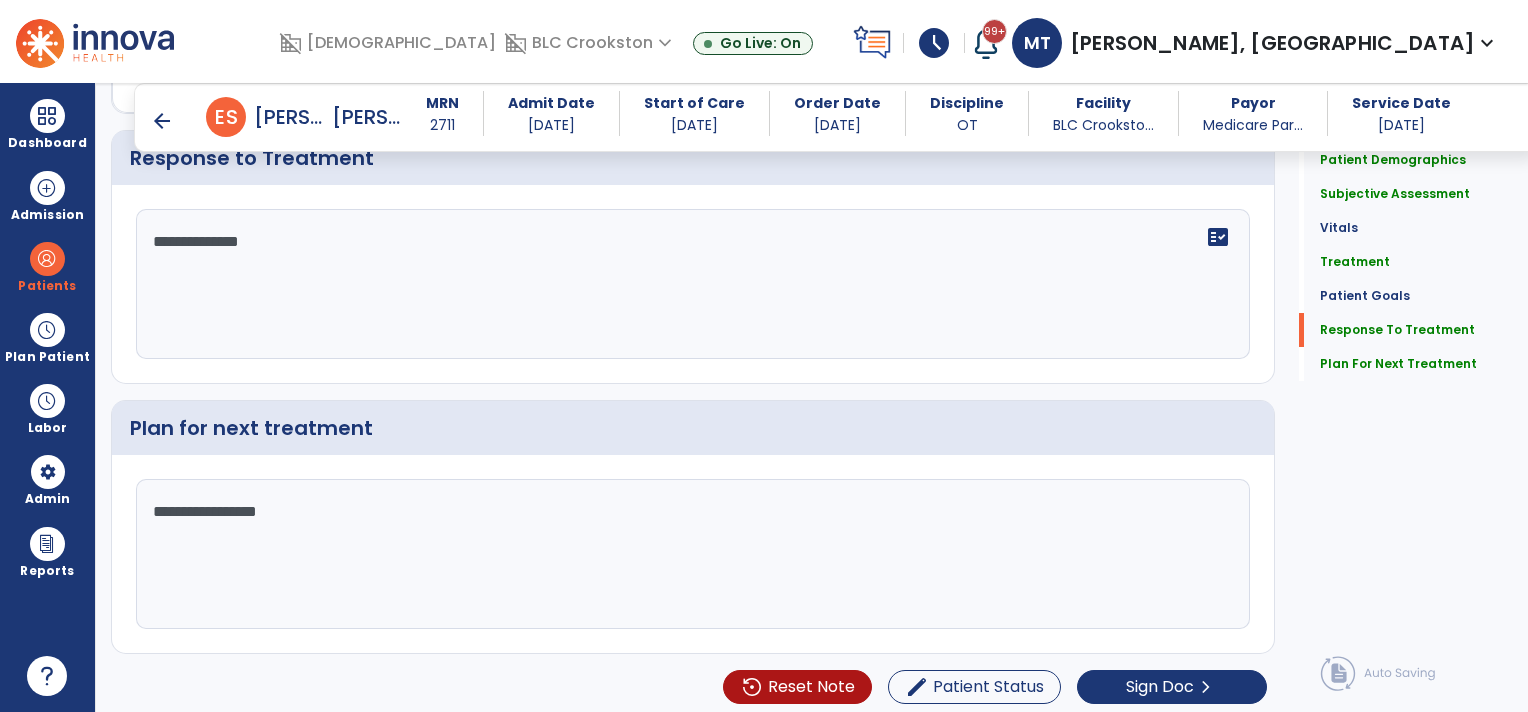drag, startPoint x: 457, startPoint y: 564, endPoint x: 494, endPoint y: 620, distance: 67.11929 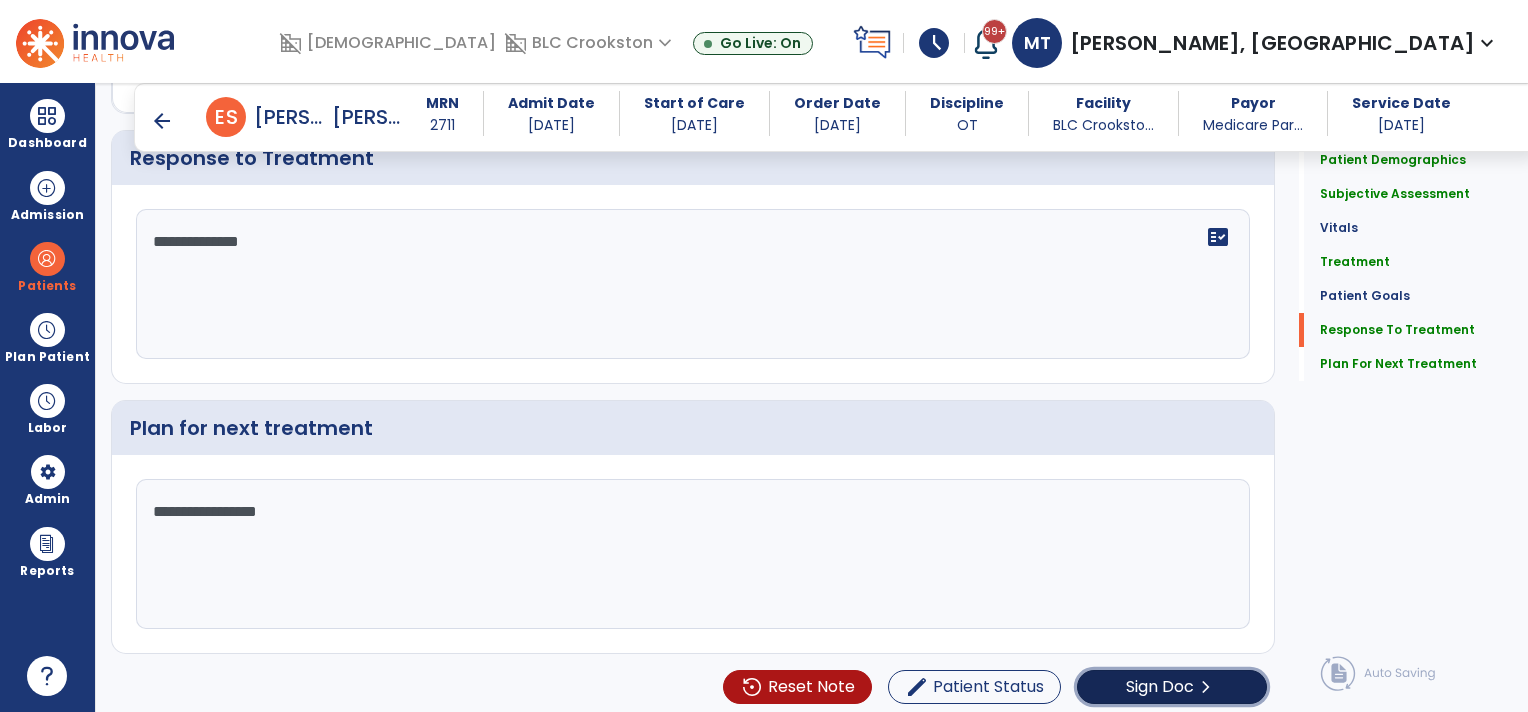 click on "Sign Doc" 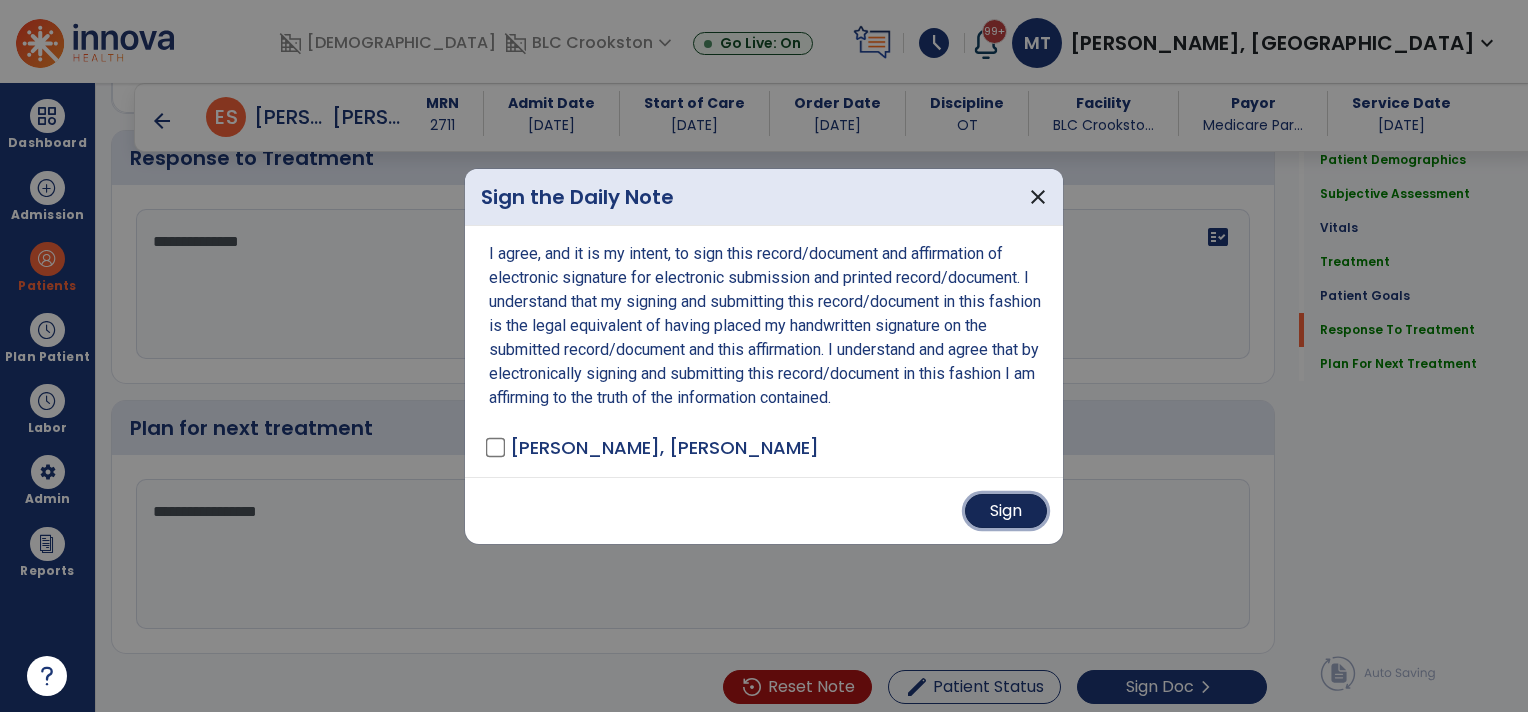 click on "Sign" at bounding box center [1006, 511] 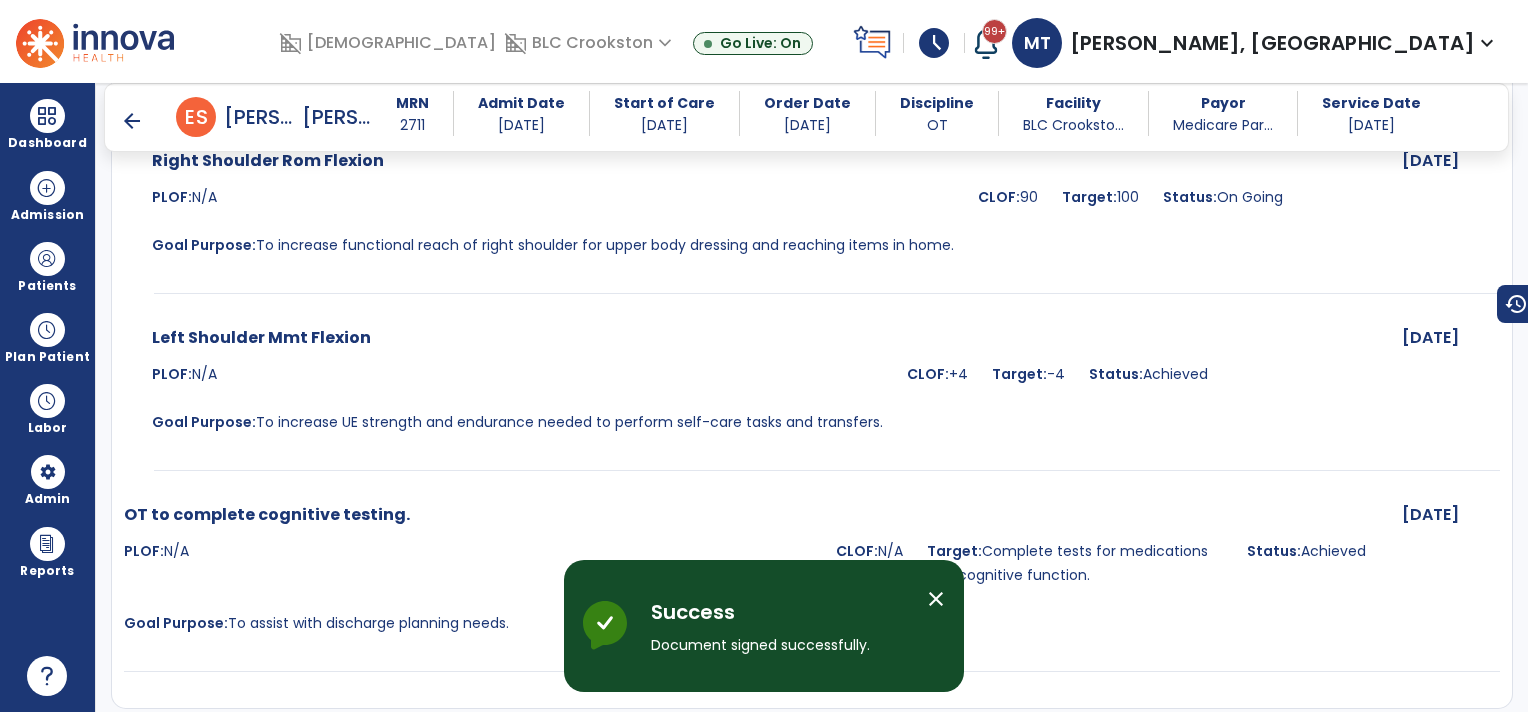 scroll, scrollTop: 4354, scrollLeft: 0, axis: vertical 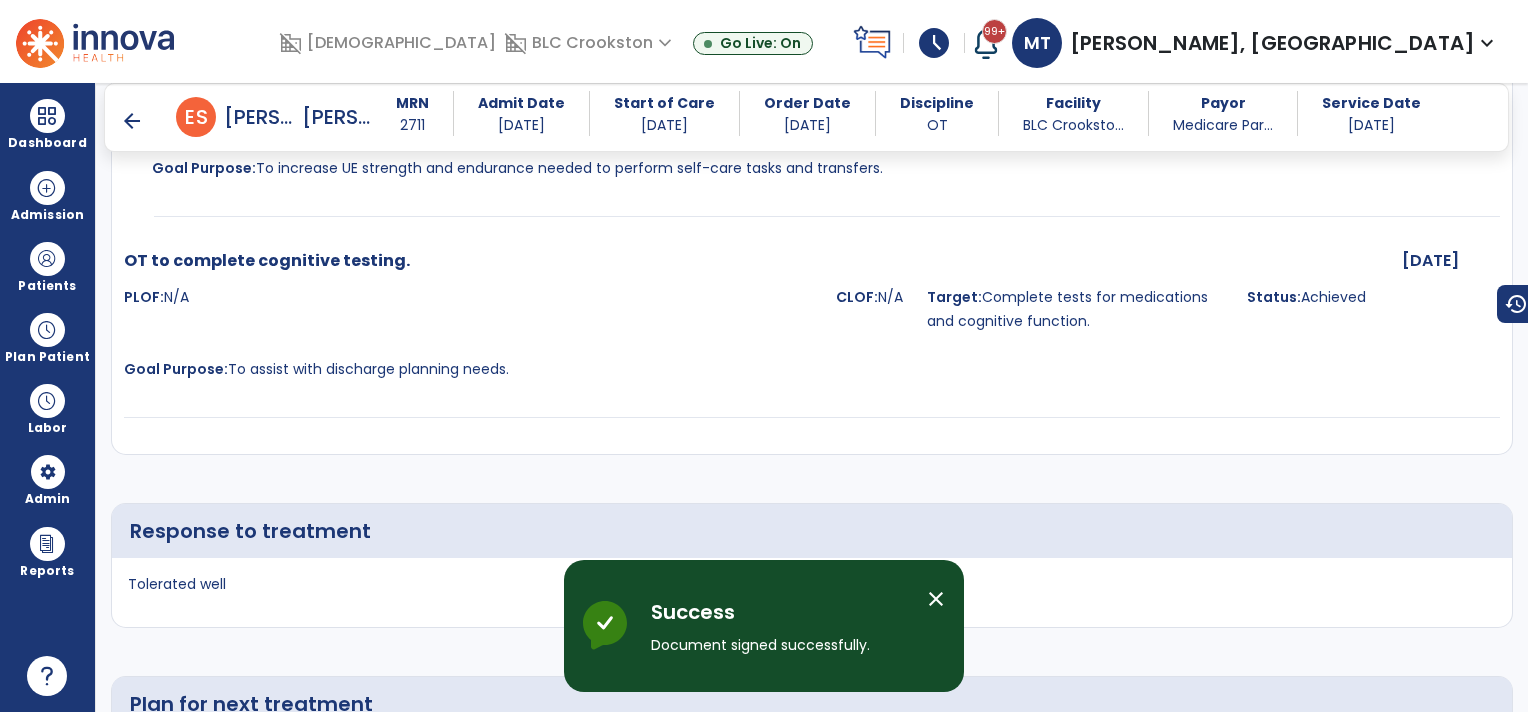 click on "arrow_back" at bounding box center [132, 121] 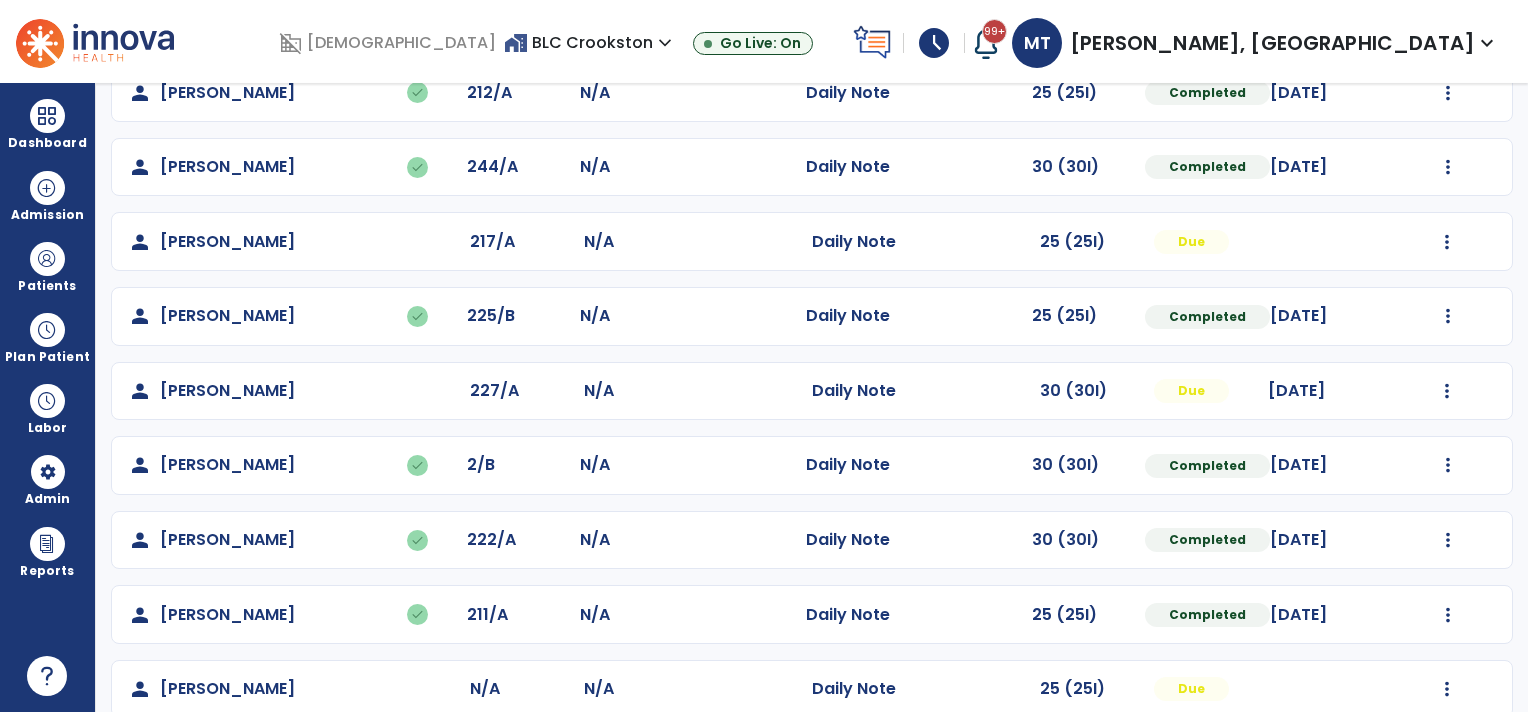 scroll, scrollTop: 448, scrollLeft: 0, axis: vertical 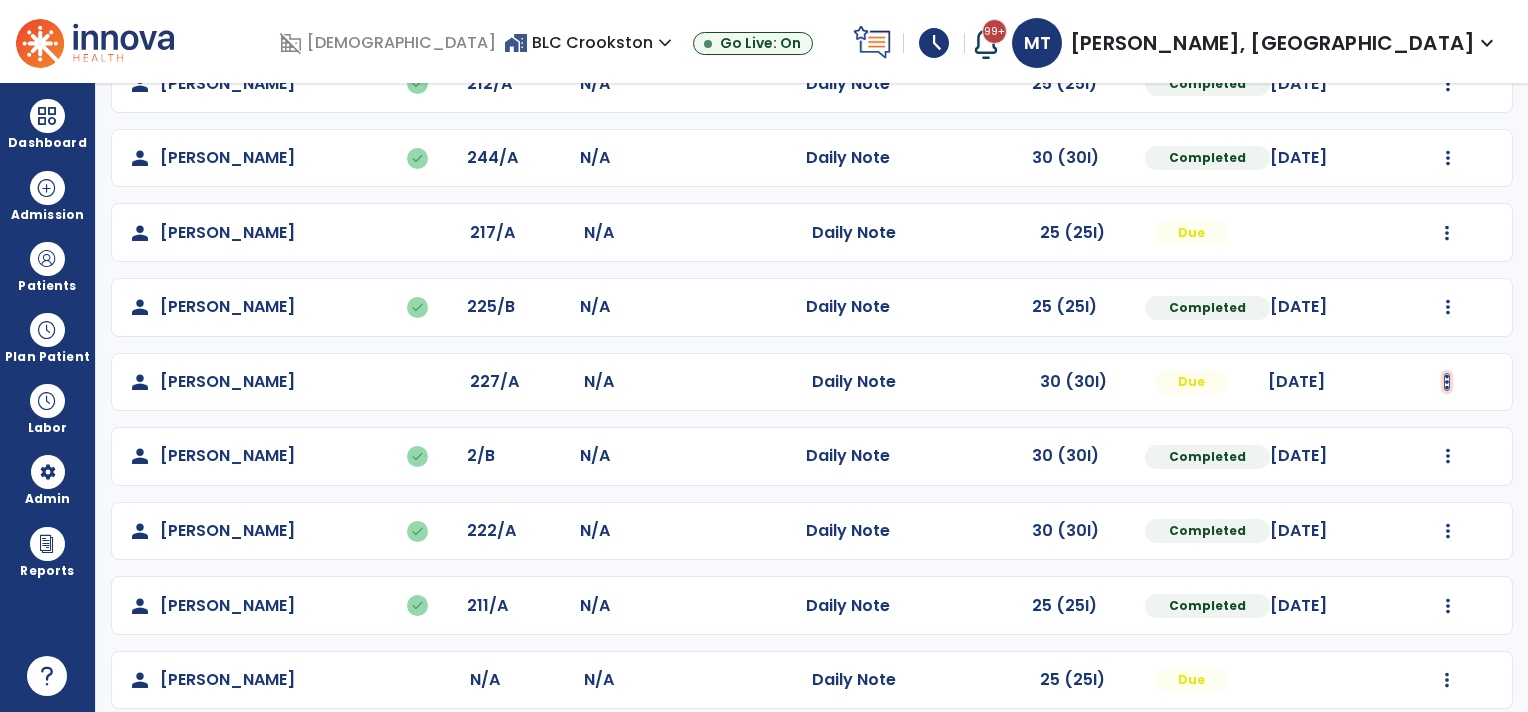 click at bounding box center (1448, -89) 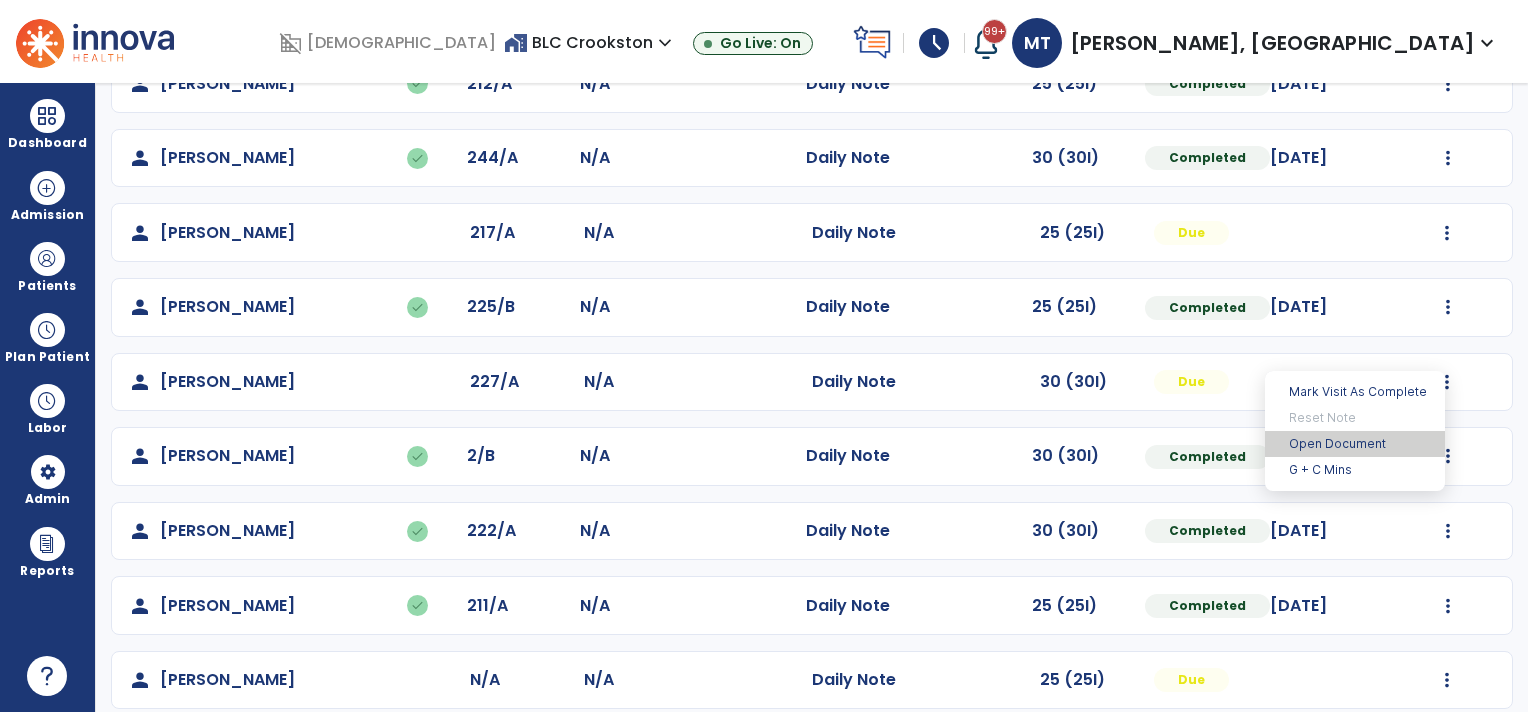 click on "Open Document" at bounding box center (1355, 444) 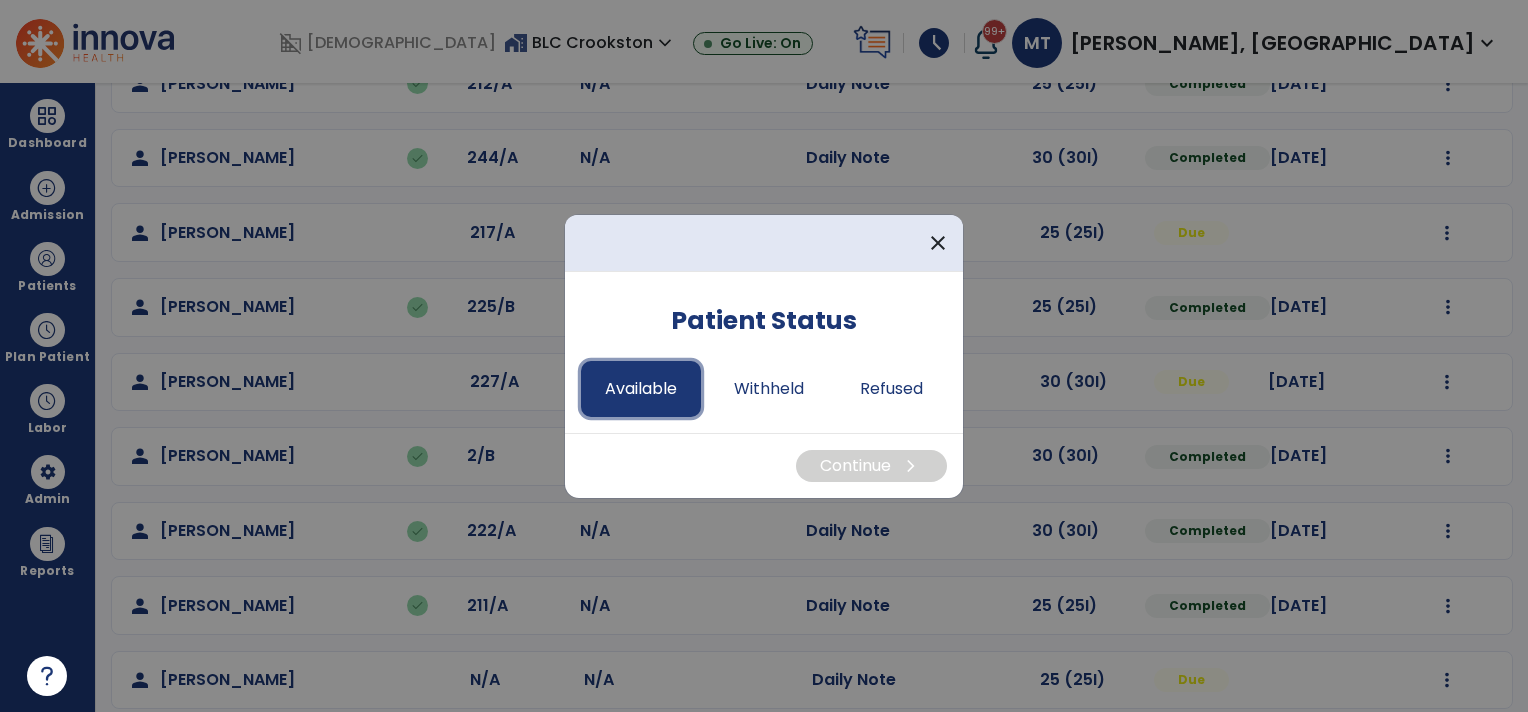 click on "Available" at bounding box center [641, 389] 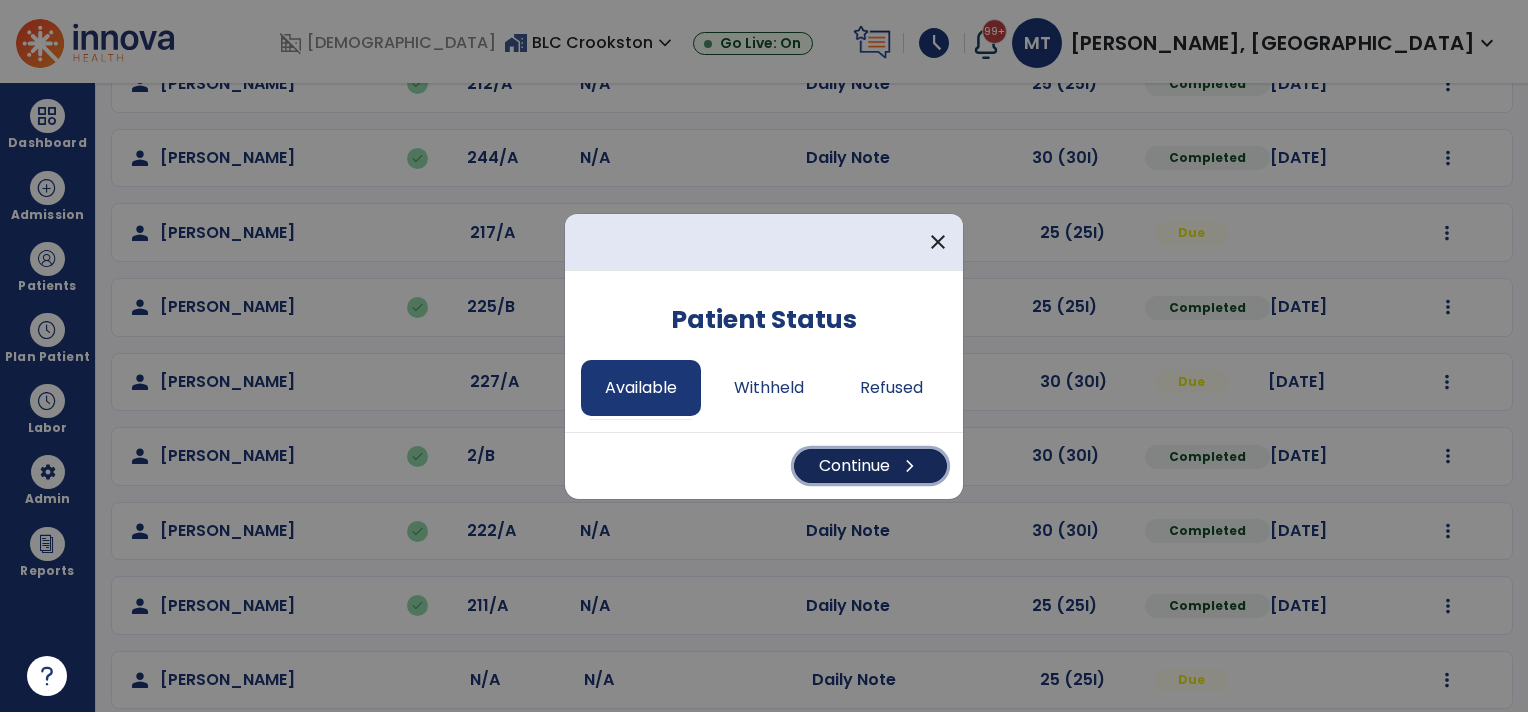 click on "Continue   chevron_right" at bounding box center [870, 466] 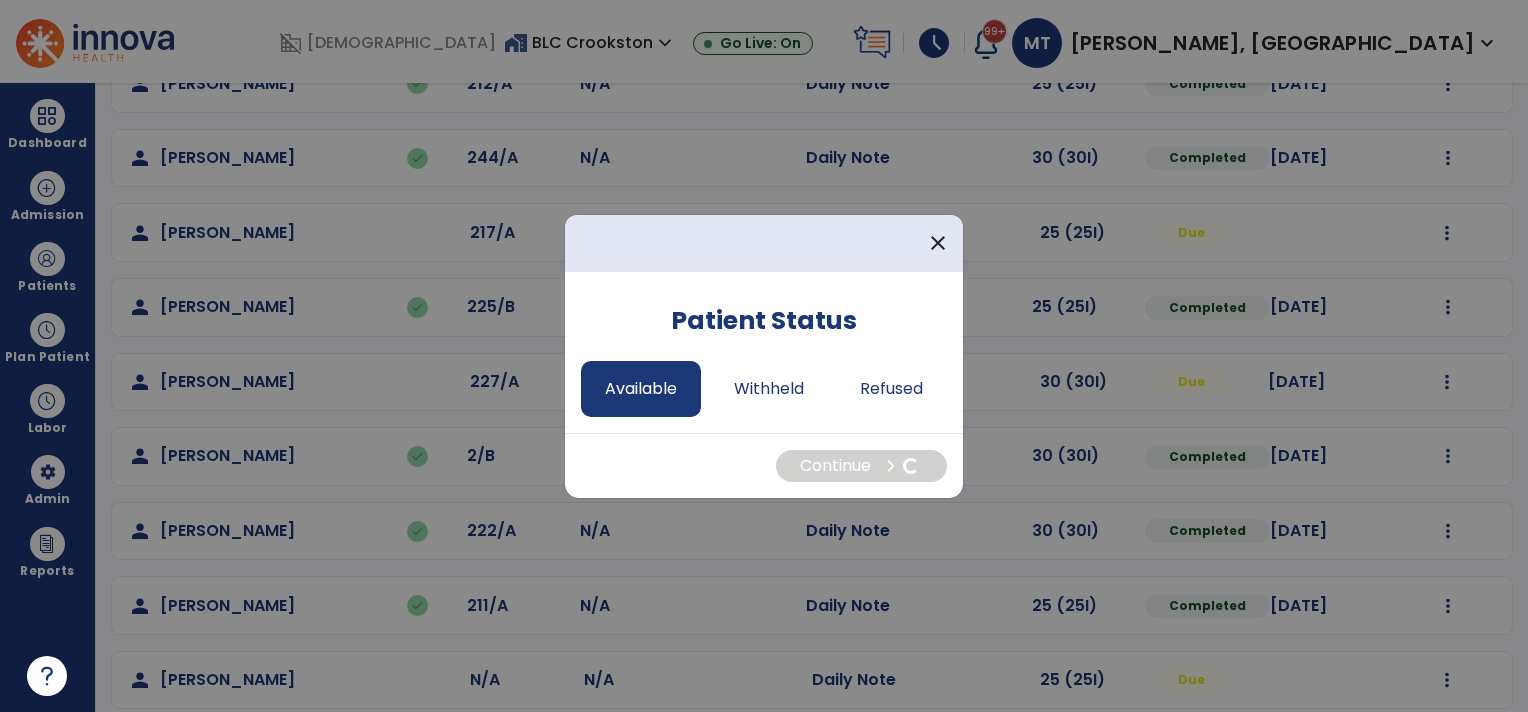 select on "*" 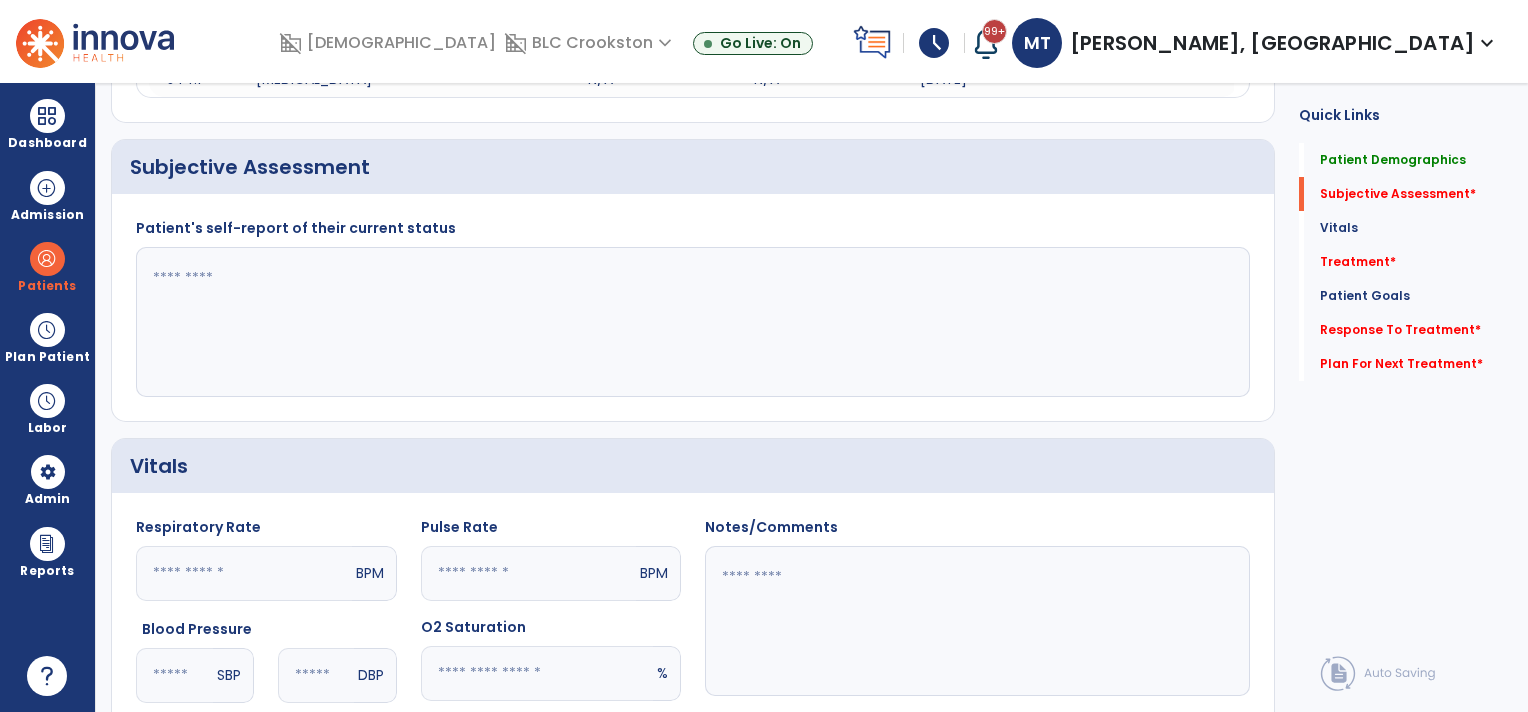 click 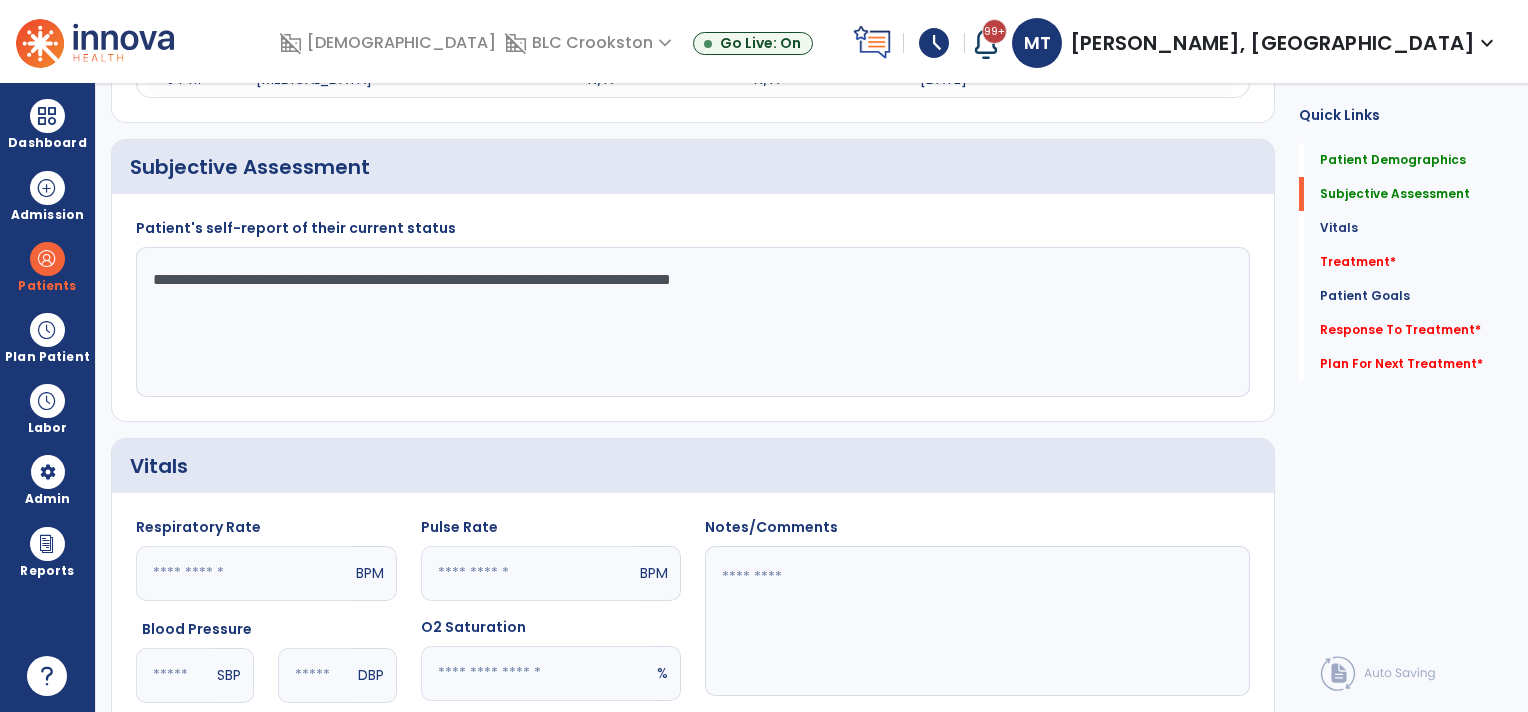 click on "**********" 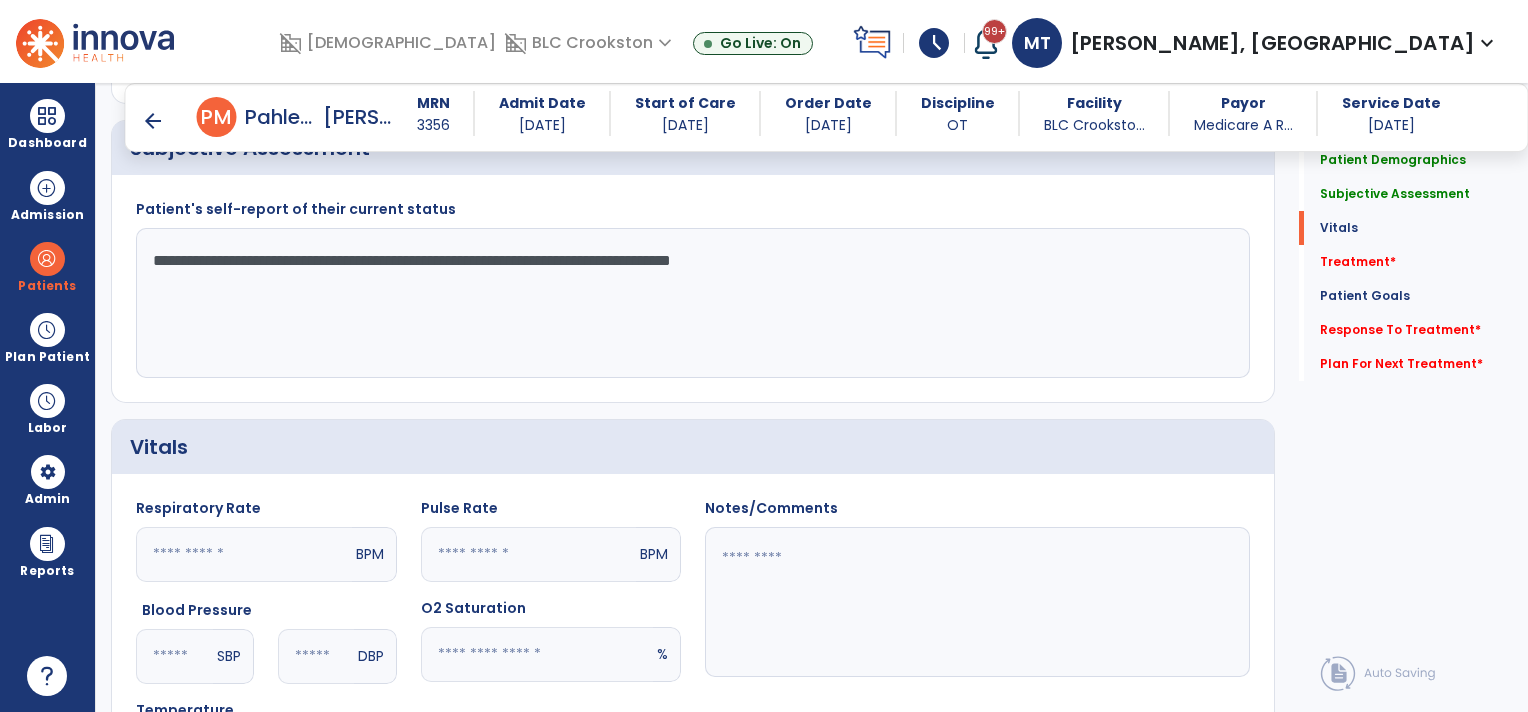 scroll, scrollTop: 1048, scrollLeft: 0, axis: vertical 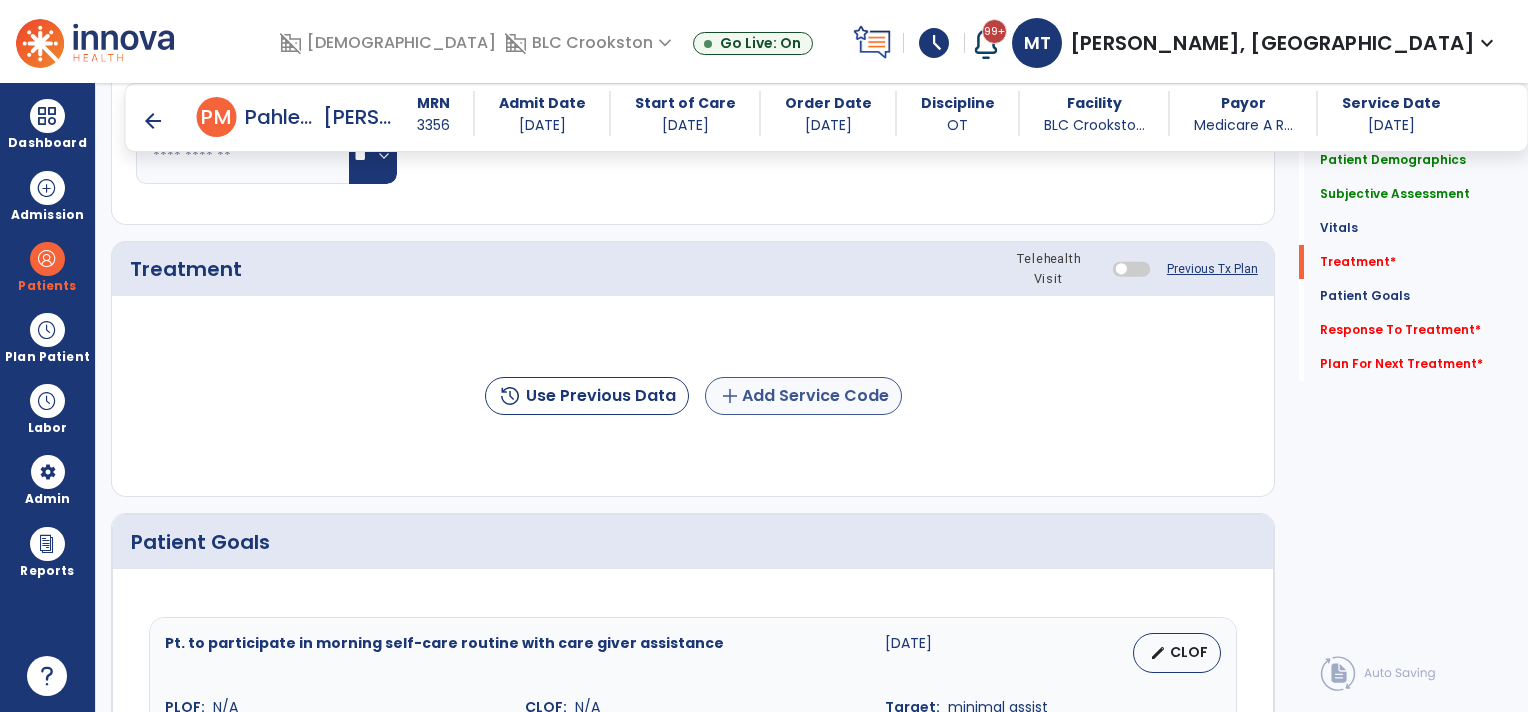 type on "**********" 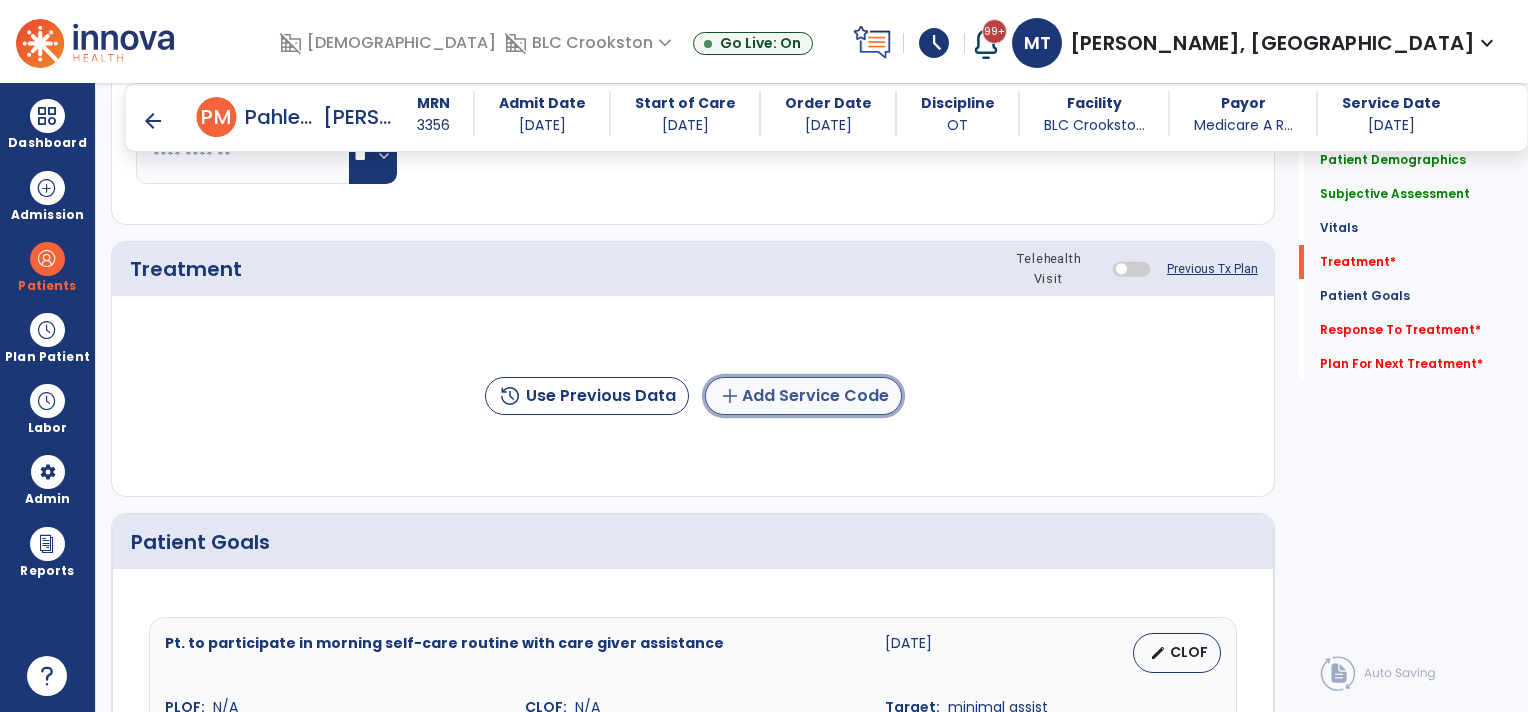 click on "add  Add Service Code" 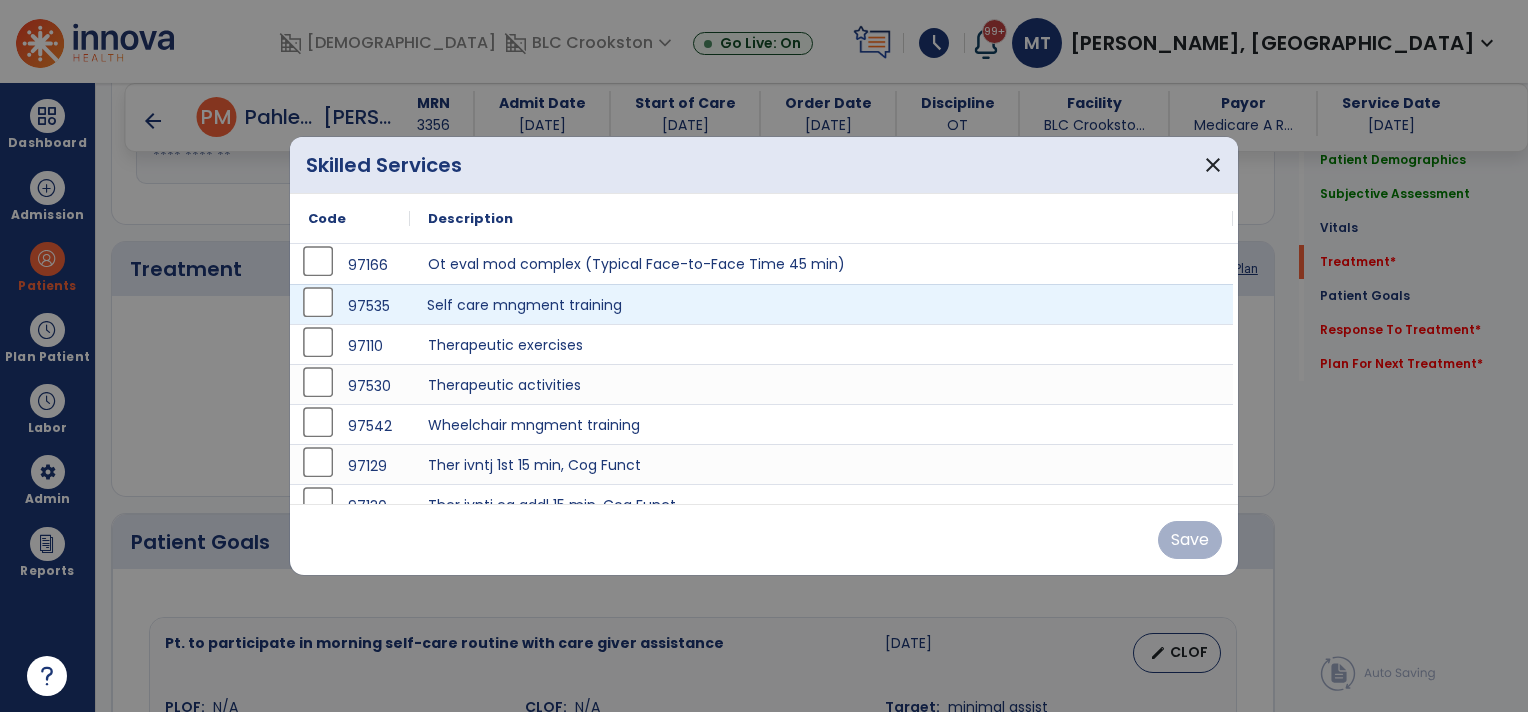click on "Self care mngment training" at bounding box center (821, 304) 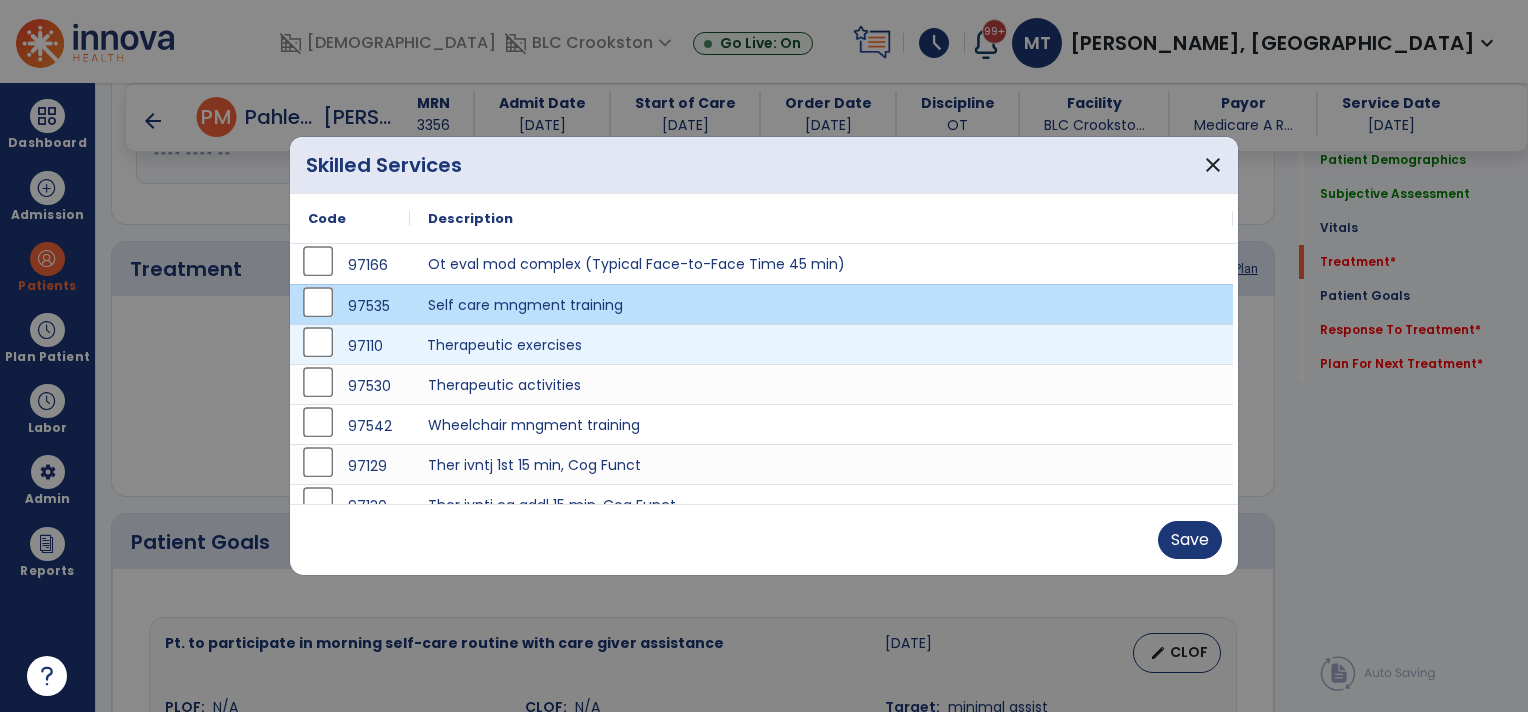click on "Therapeutic exercises" at bounding box center (821, 344) 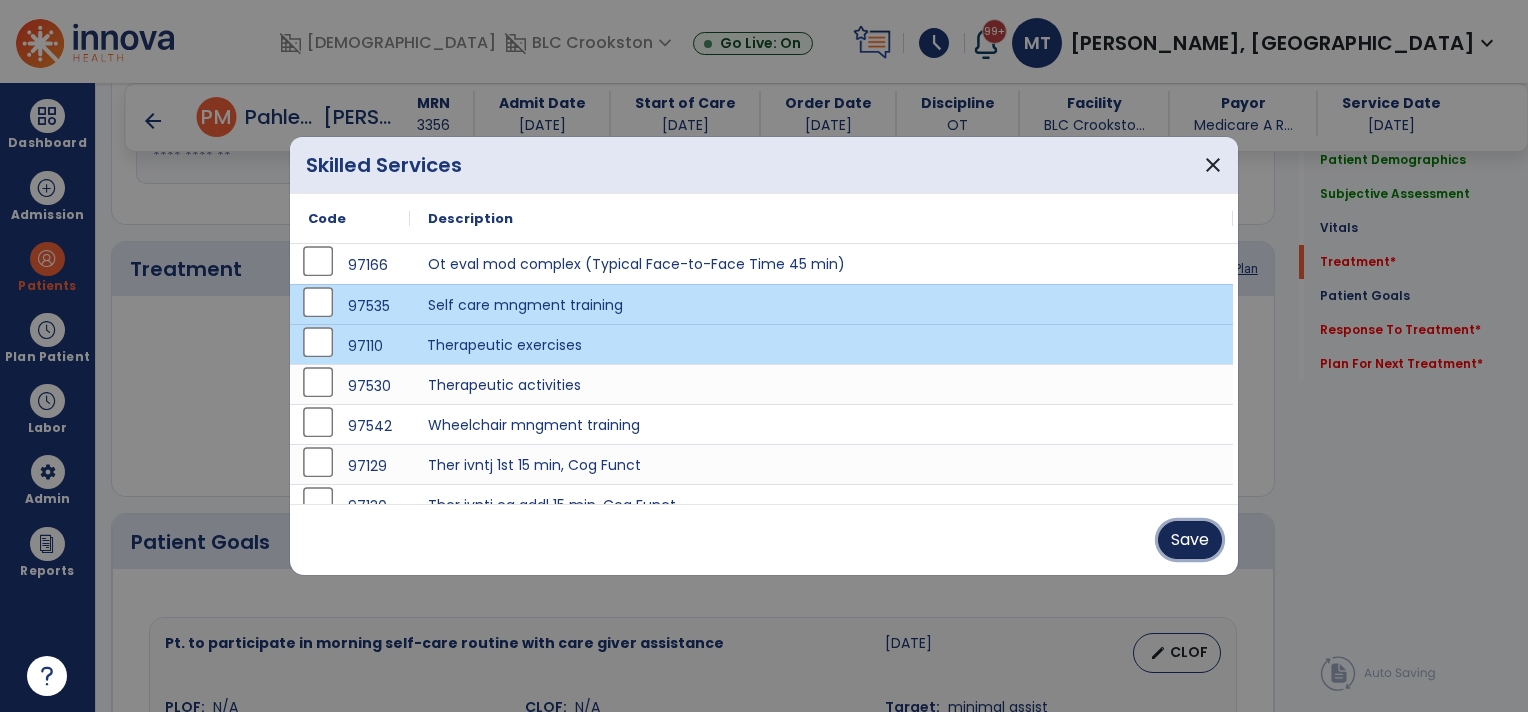 click on "Save" at bounding box center [1190, 540] 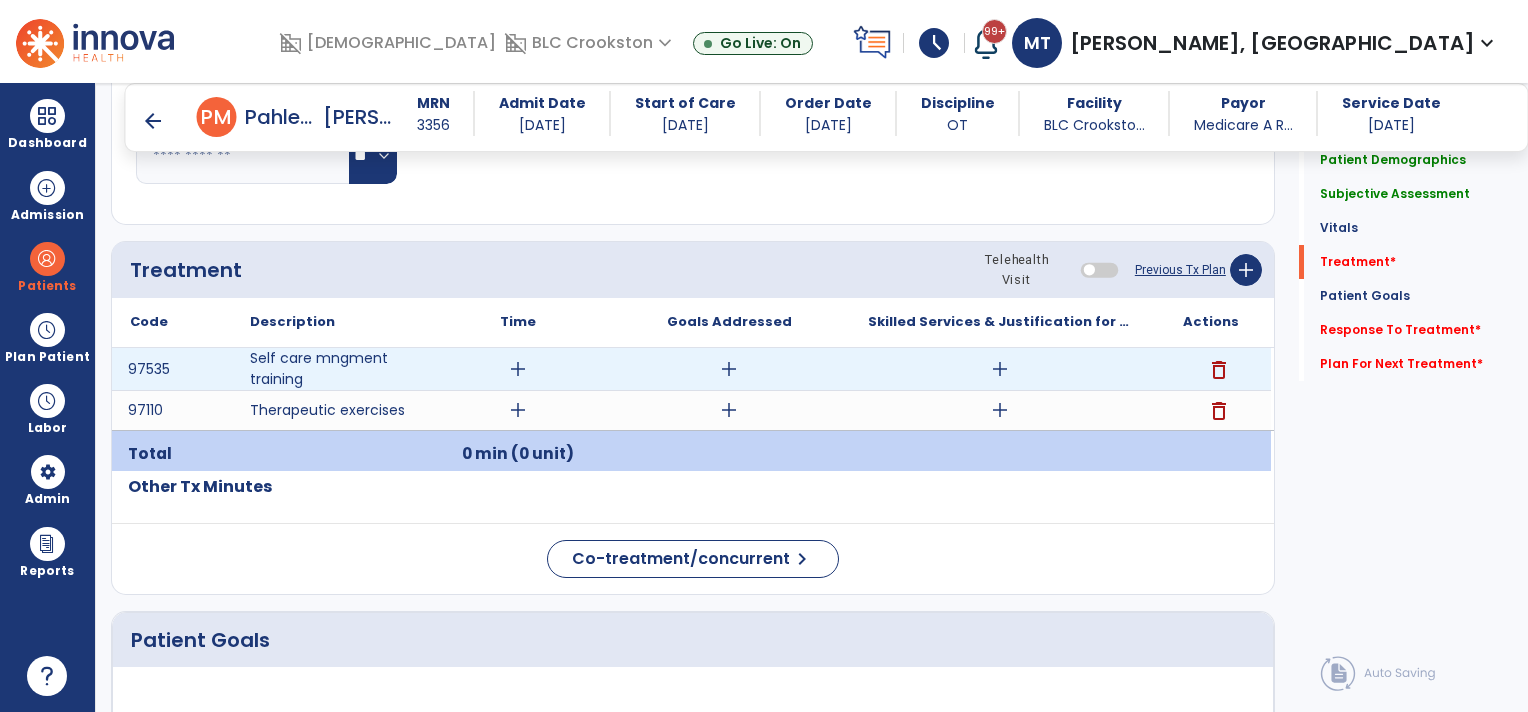 click on "add" at bounding box center (518, 369) 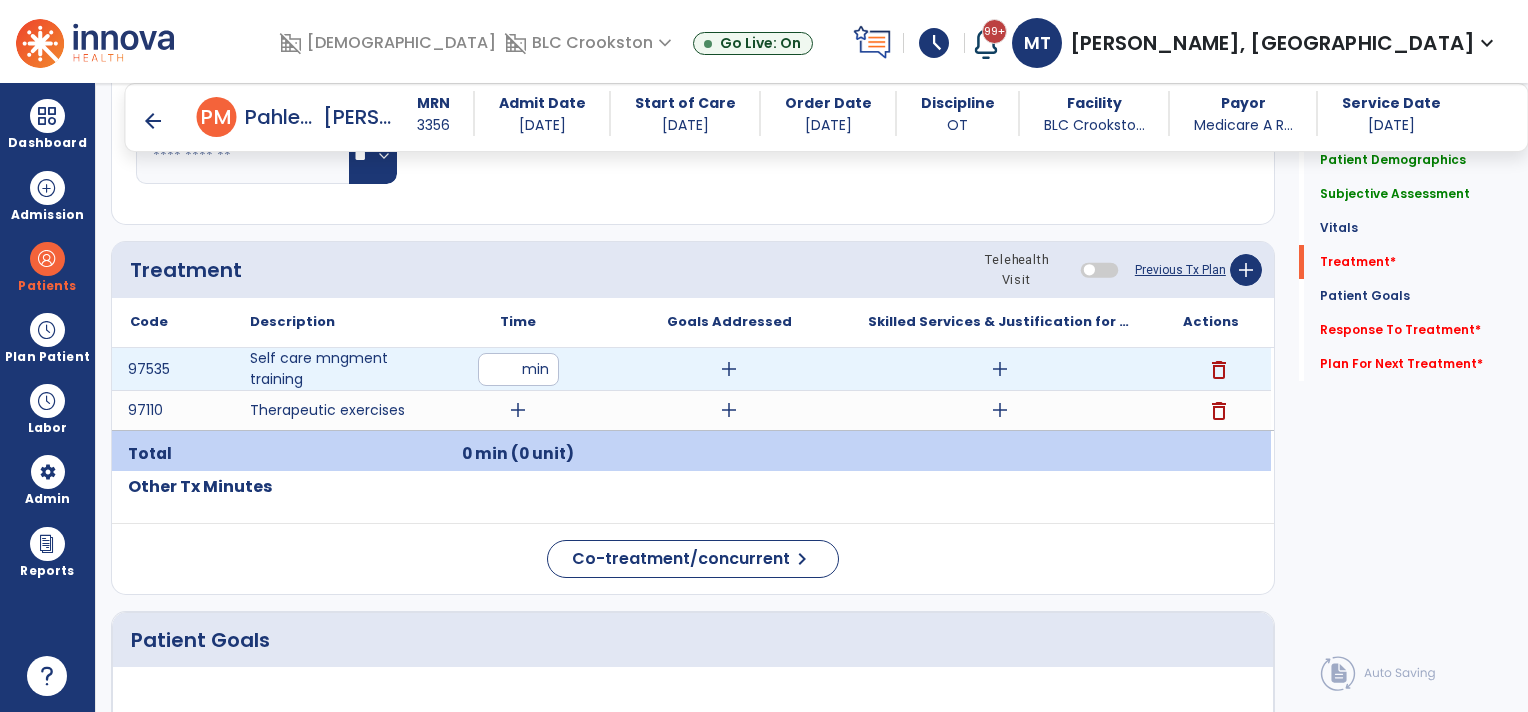type on "**" 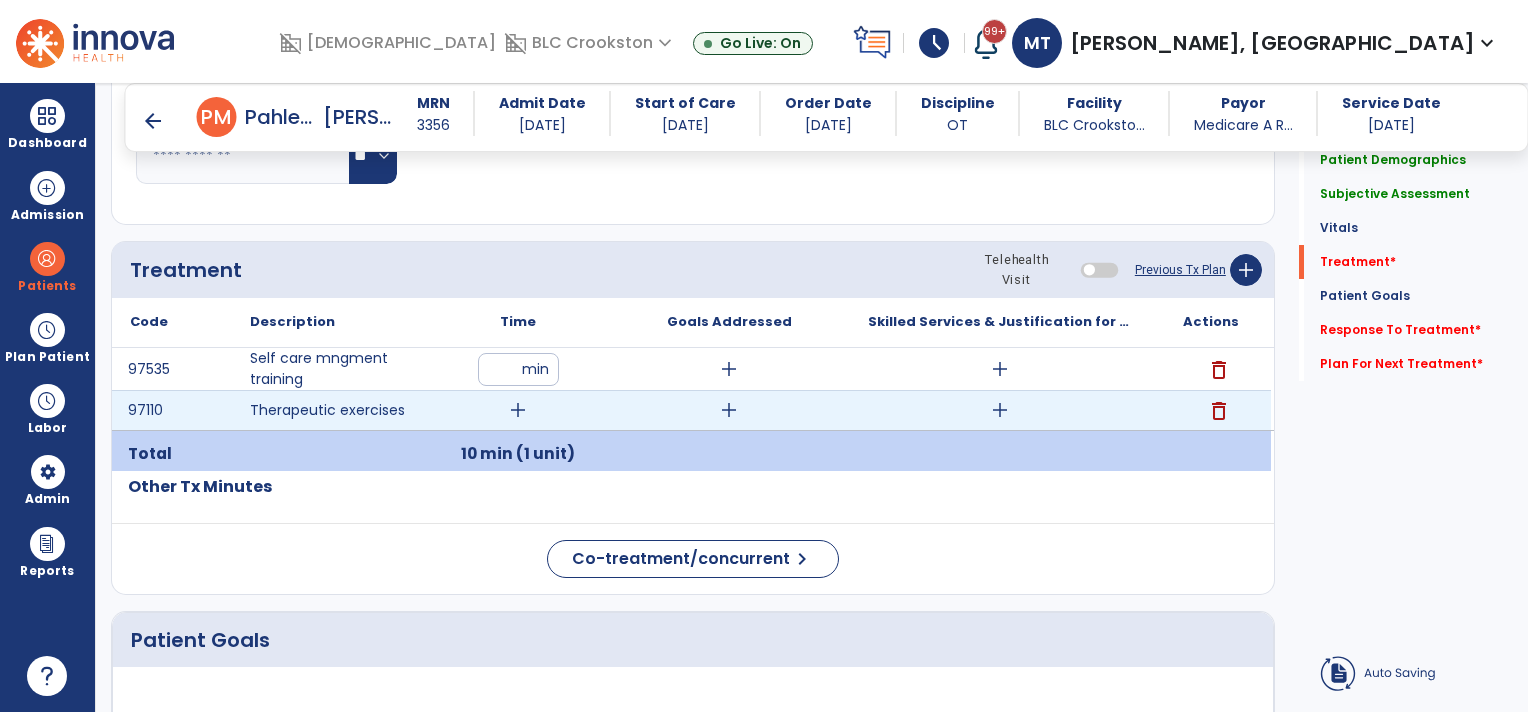 click on "add" at bounding box center [518, 410] 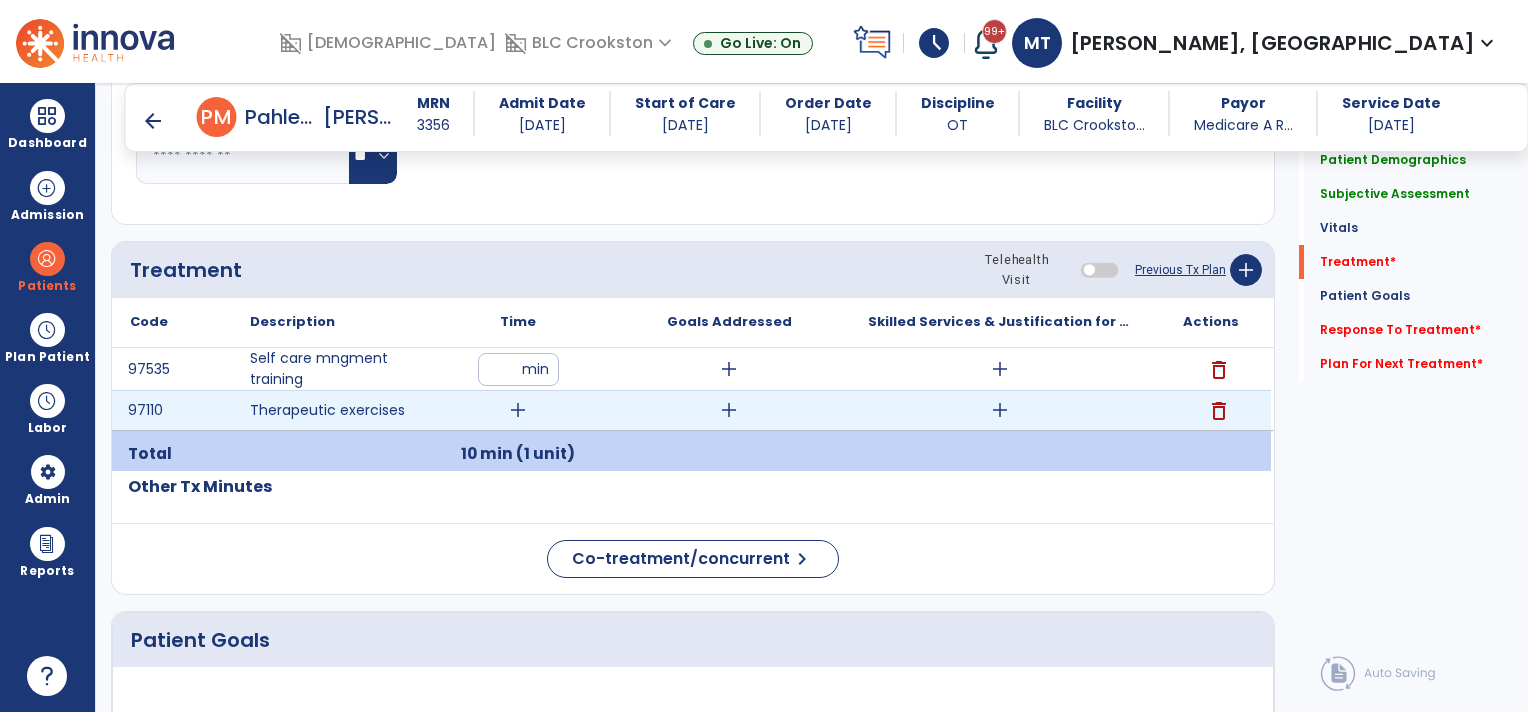 click on "add" at bounding box center [518, 410] 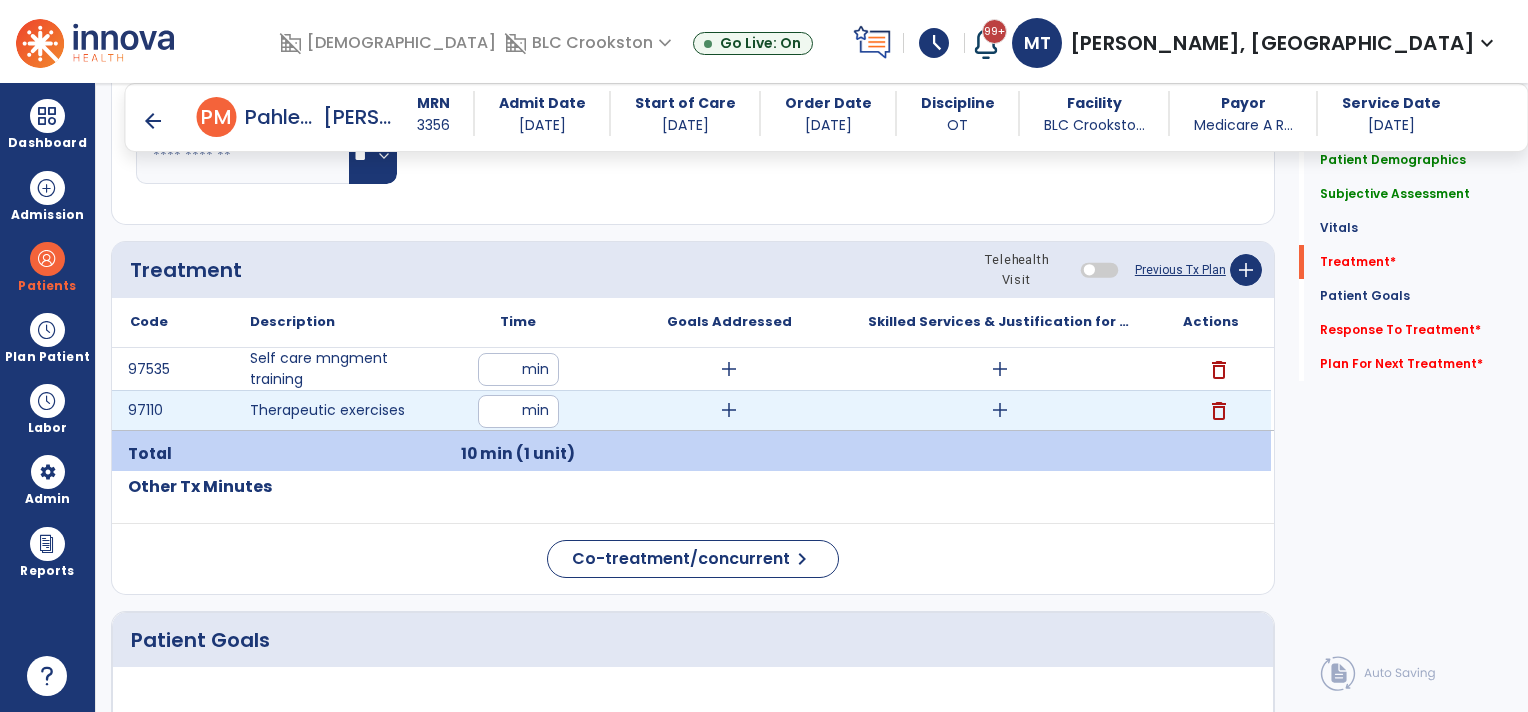 type on "**" 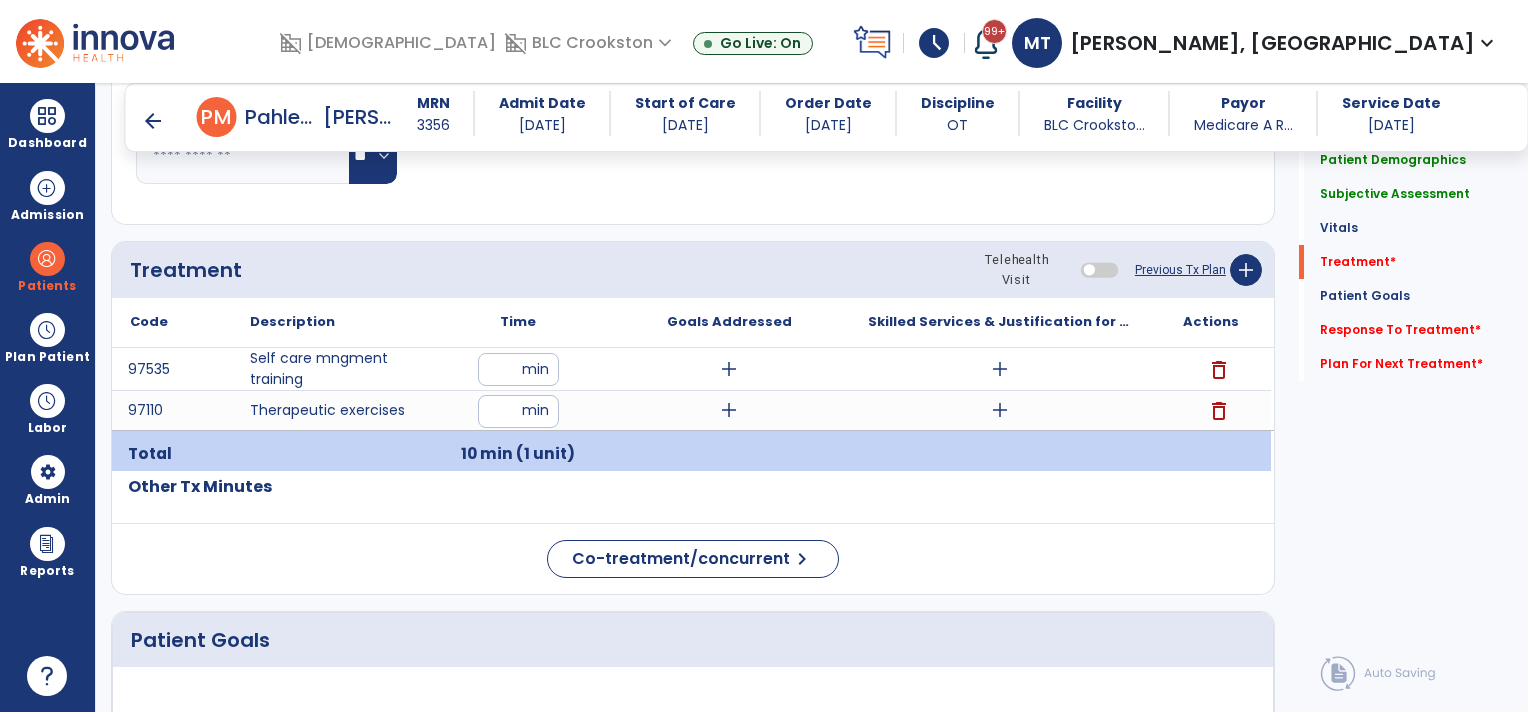 click on "Code
Description
Time" 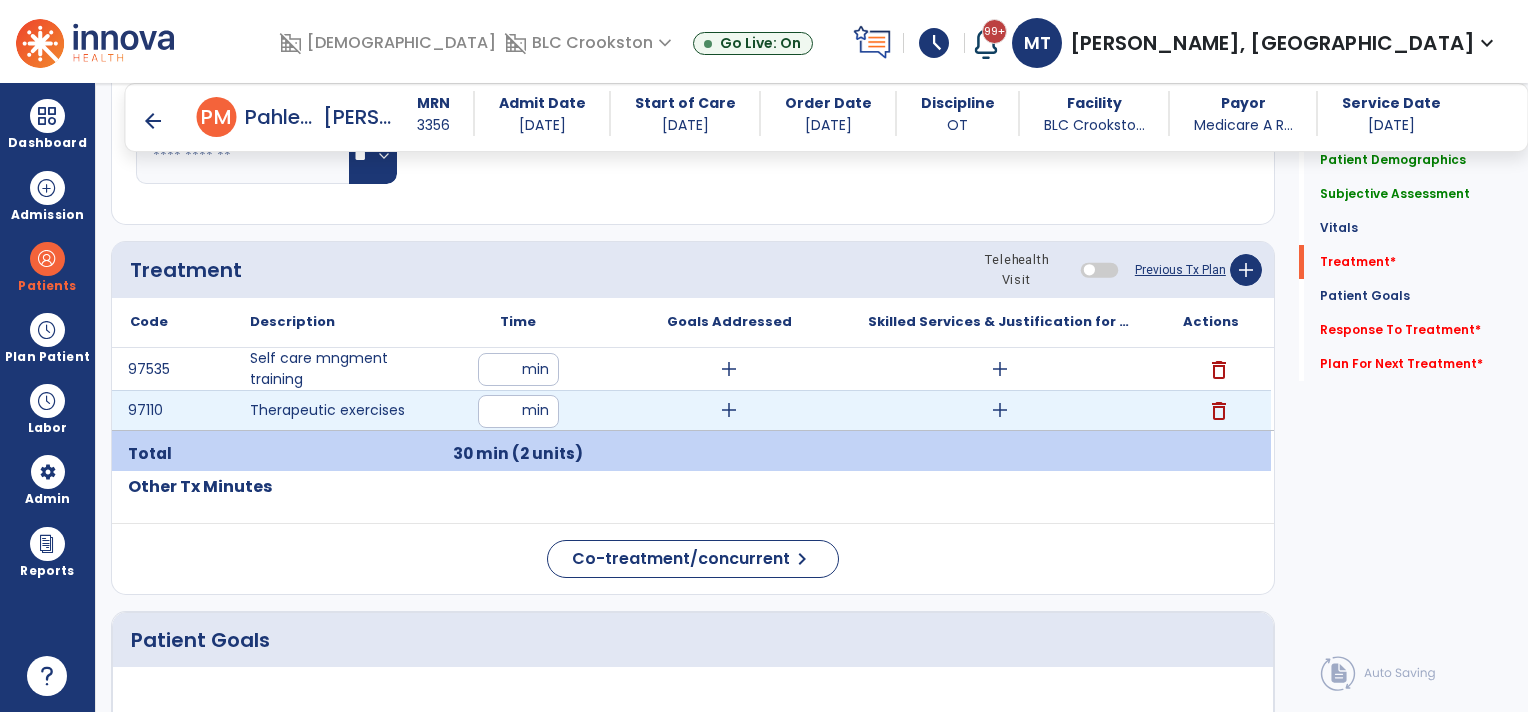 click on "add" at bounding box center (1000, 410) 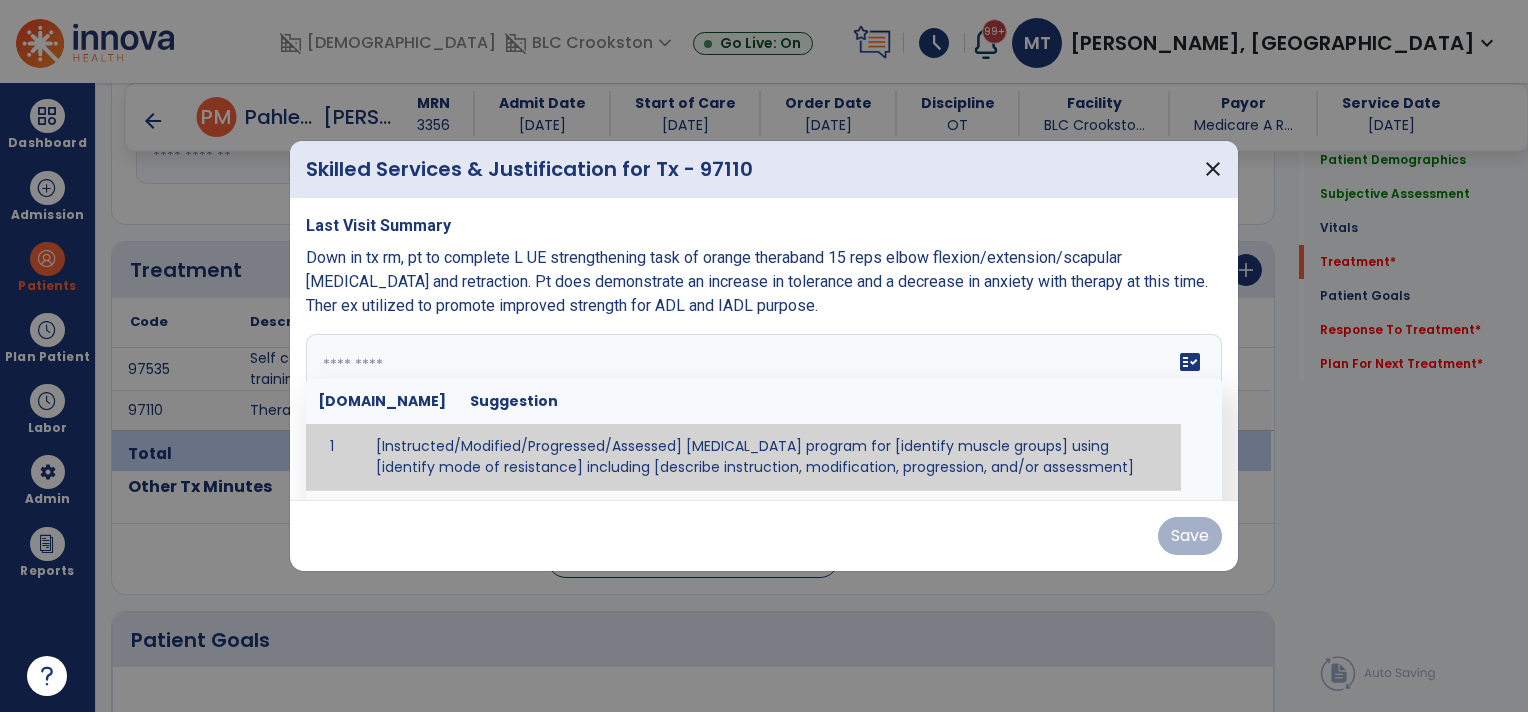 click on "fact_check  [DOMAIN_NAME] Suggestion 1 [Instructed/Modified/Progressed/Assessed] [MEDICAL_DATA] program for [identify muscle groups] using [identify mode of resistance] including [describe instruction, modification, progression, and/or assessment] 2 [Instructed/Modified/Progressed/Assessed] aerobic exercise program using [identify equipment/mode] including [describe instruction, modification,progression, and/or assessment] 3 [Instructed/Modified/Progressed/Assessed] [PROM/A/AROM/AROM] program for [identify joint movements] using [contract-relax, over-pressure, inhibitory techniques, other] 4 [Assessed/Tested] aerobic capacity with administration of [aerobic capacity test]" at bounding box center (764, 409) 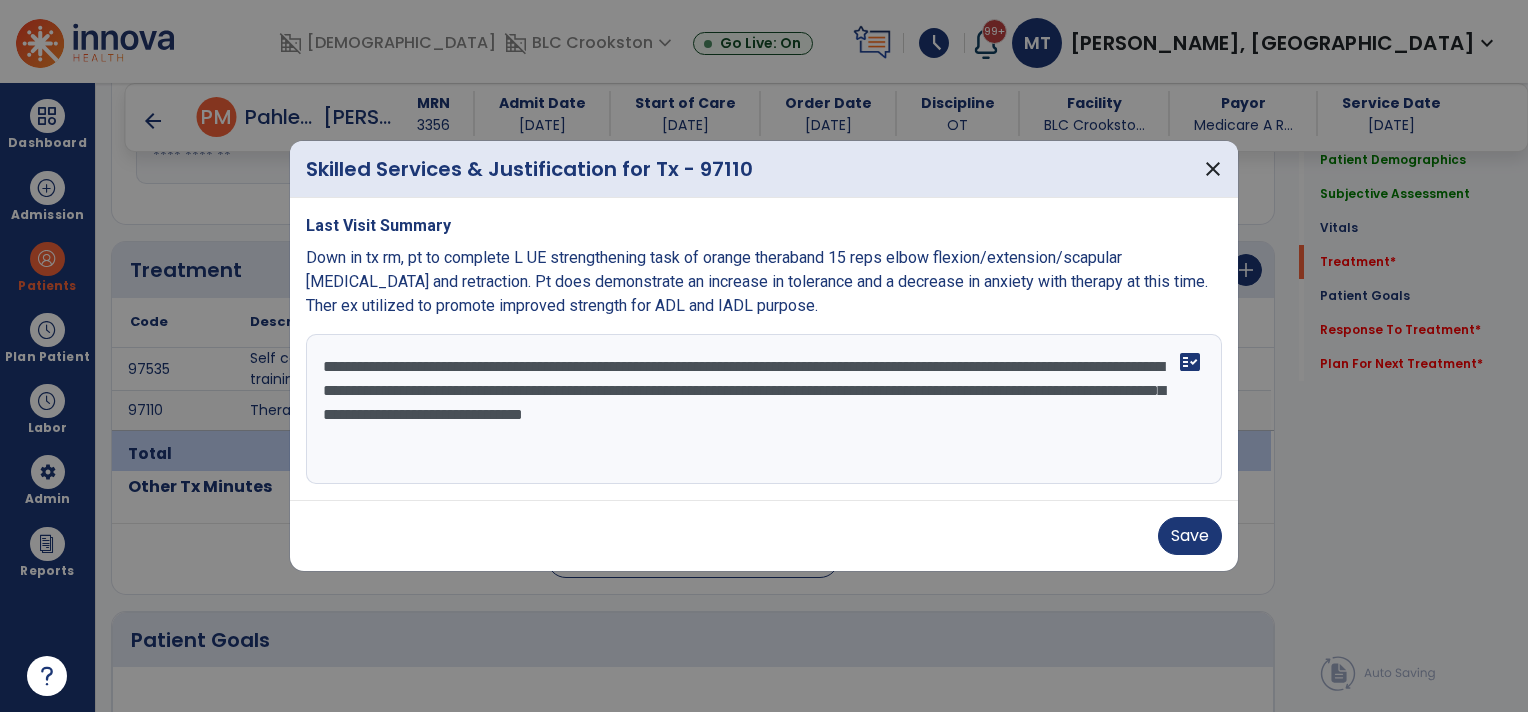 type on "**********" 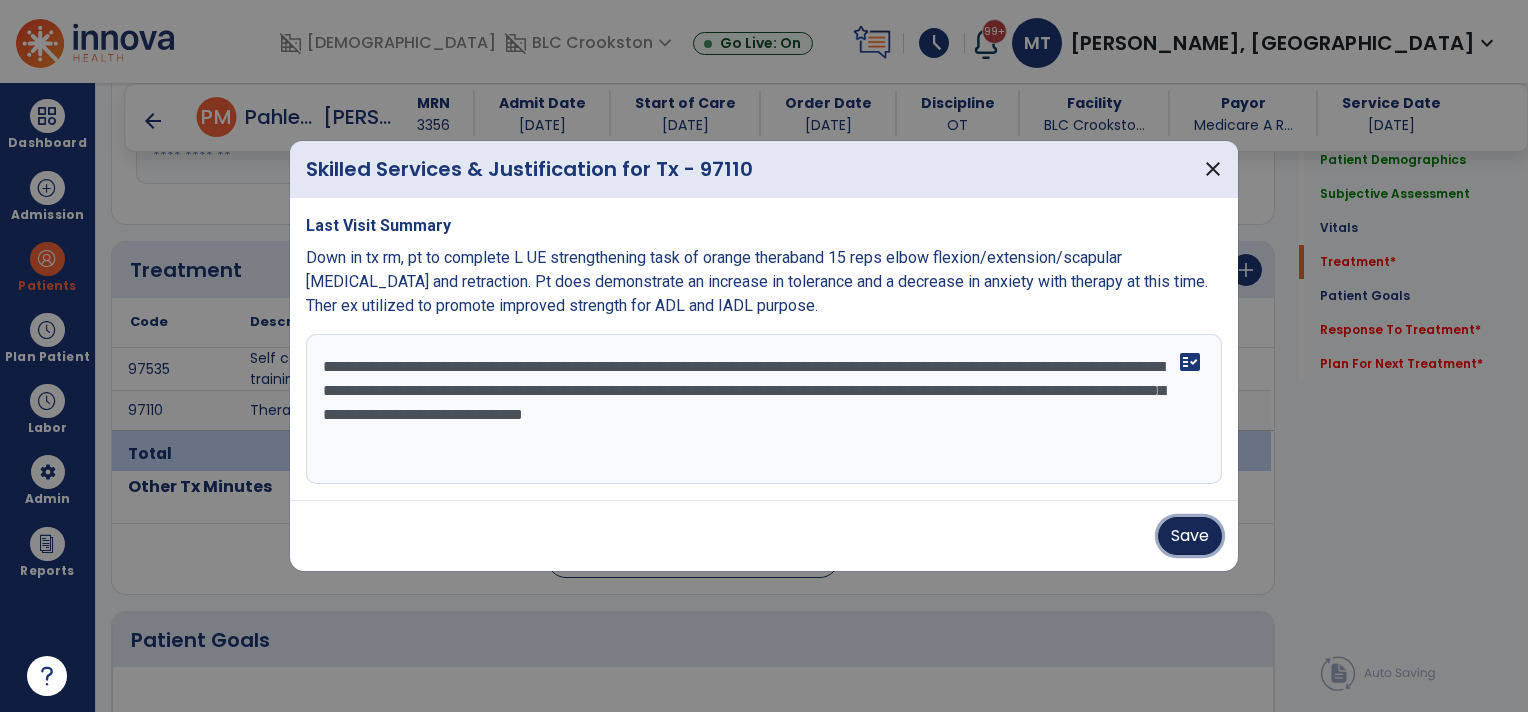 type 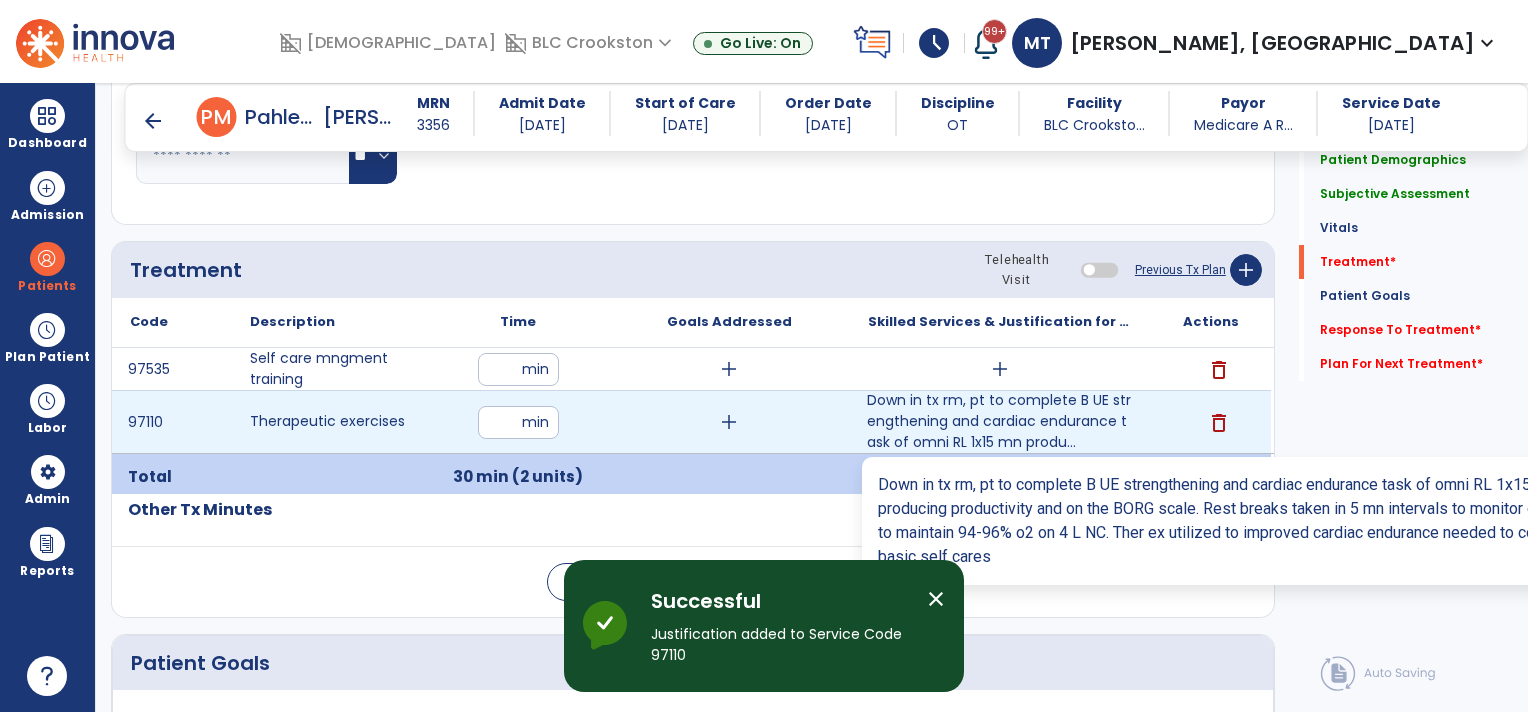 click on "Down in tx rm, pt to complete B UE strengthening and cardiac endurance task of omni RL 1x15 mn produ..." at bounding box center [1000, 421] 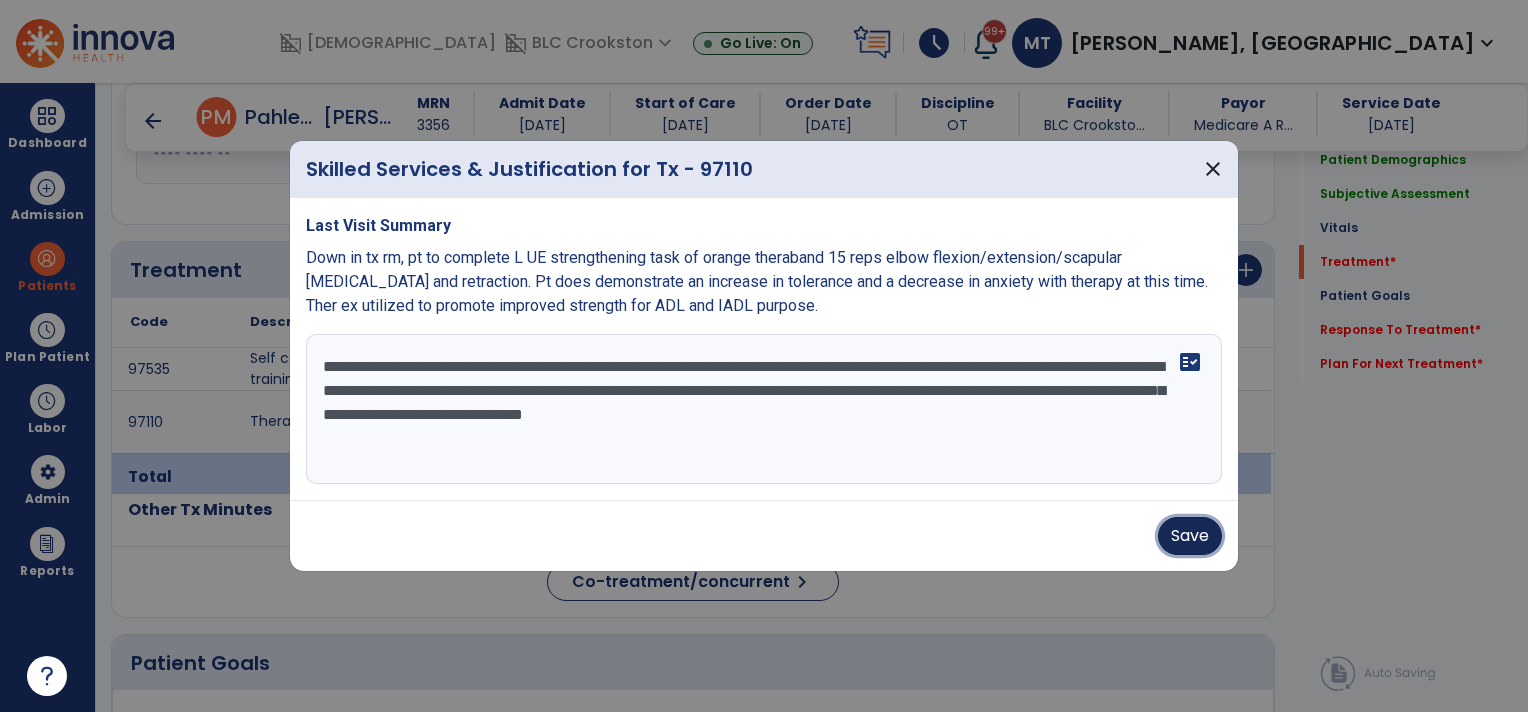 click on "Save" at bounding box center [1190, 536] 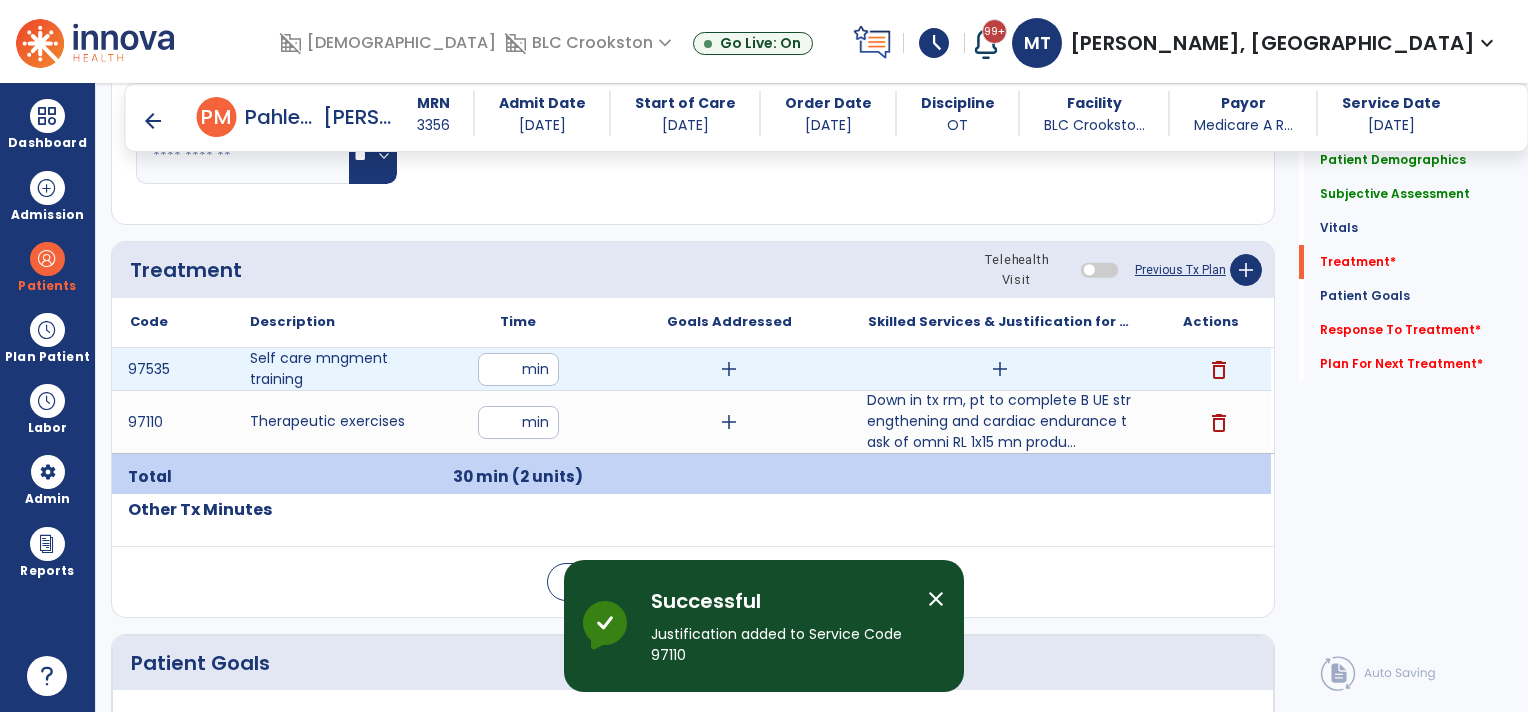 click on "add" at bounding box center [1000, 369] 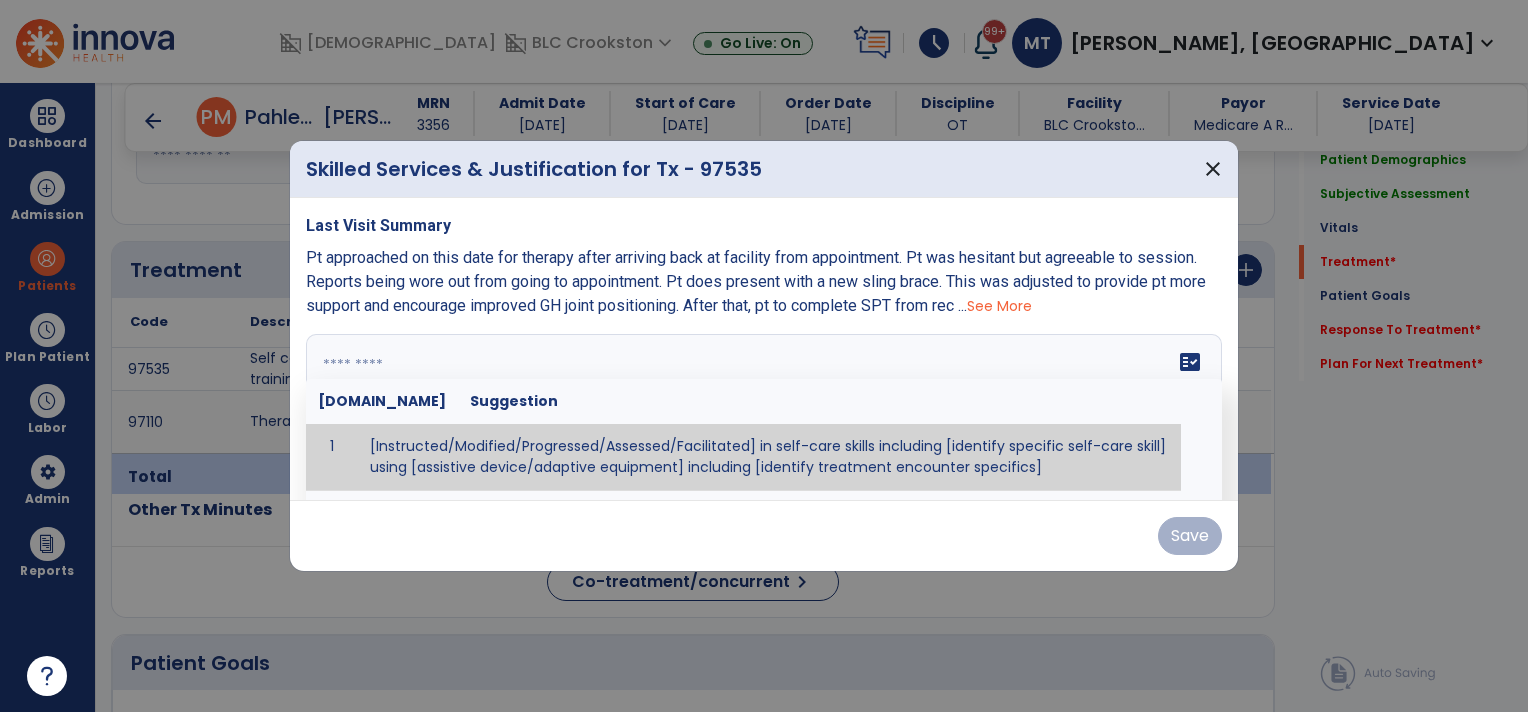 click at bounding box center (762, 409) 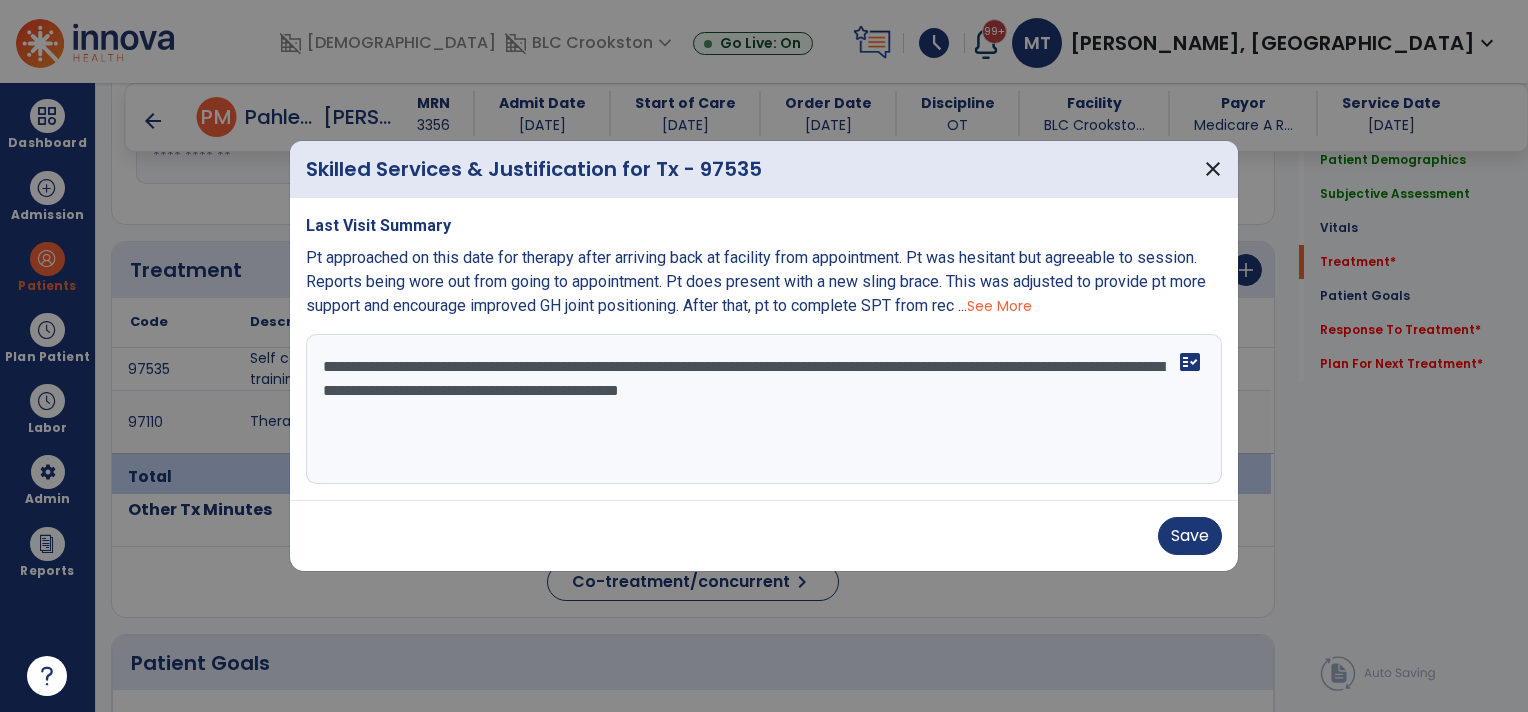 type on "**********" 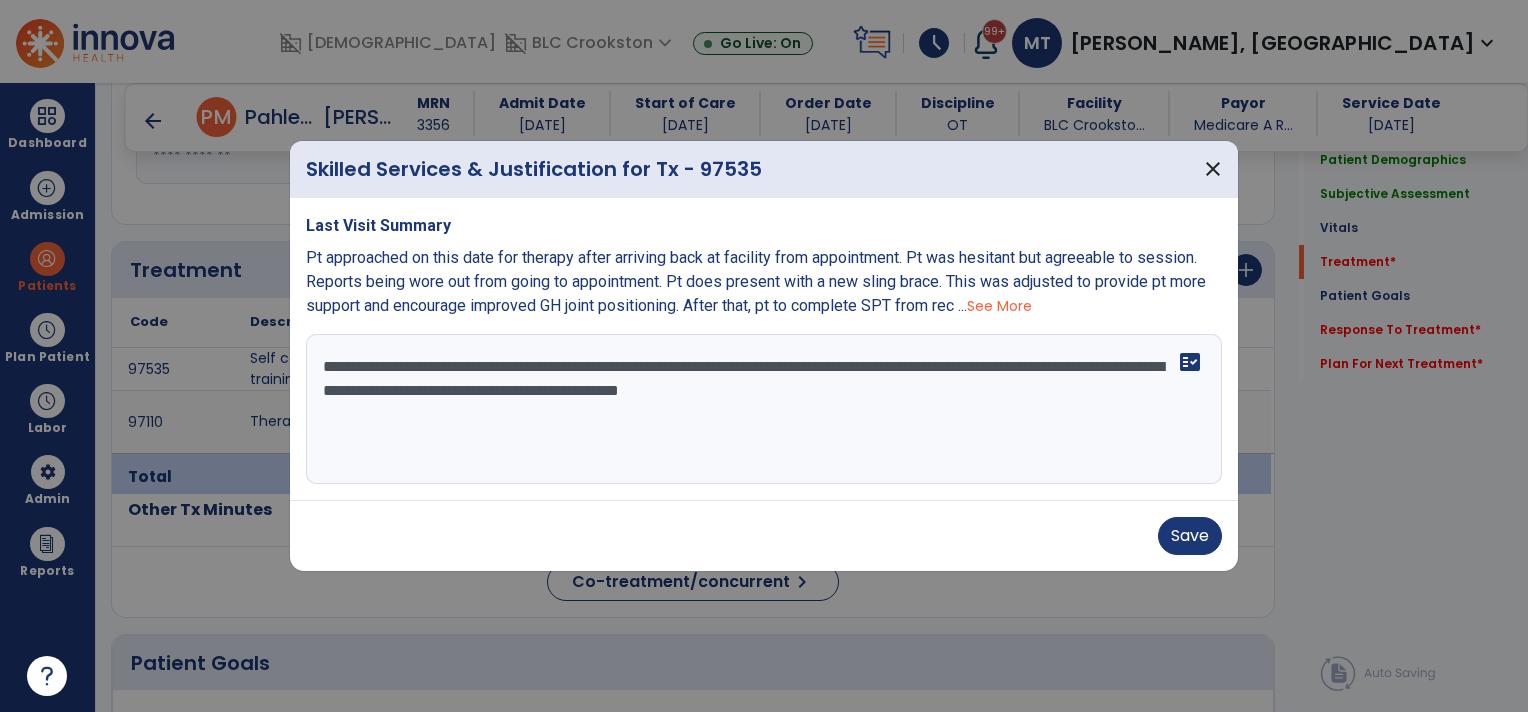 type 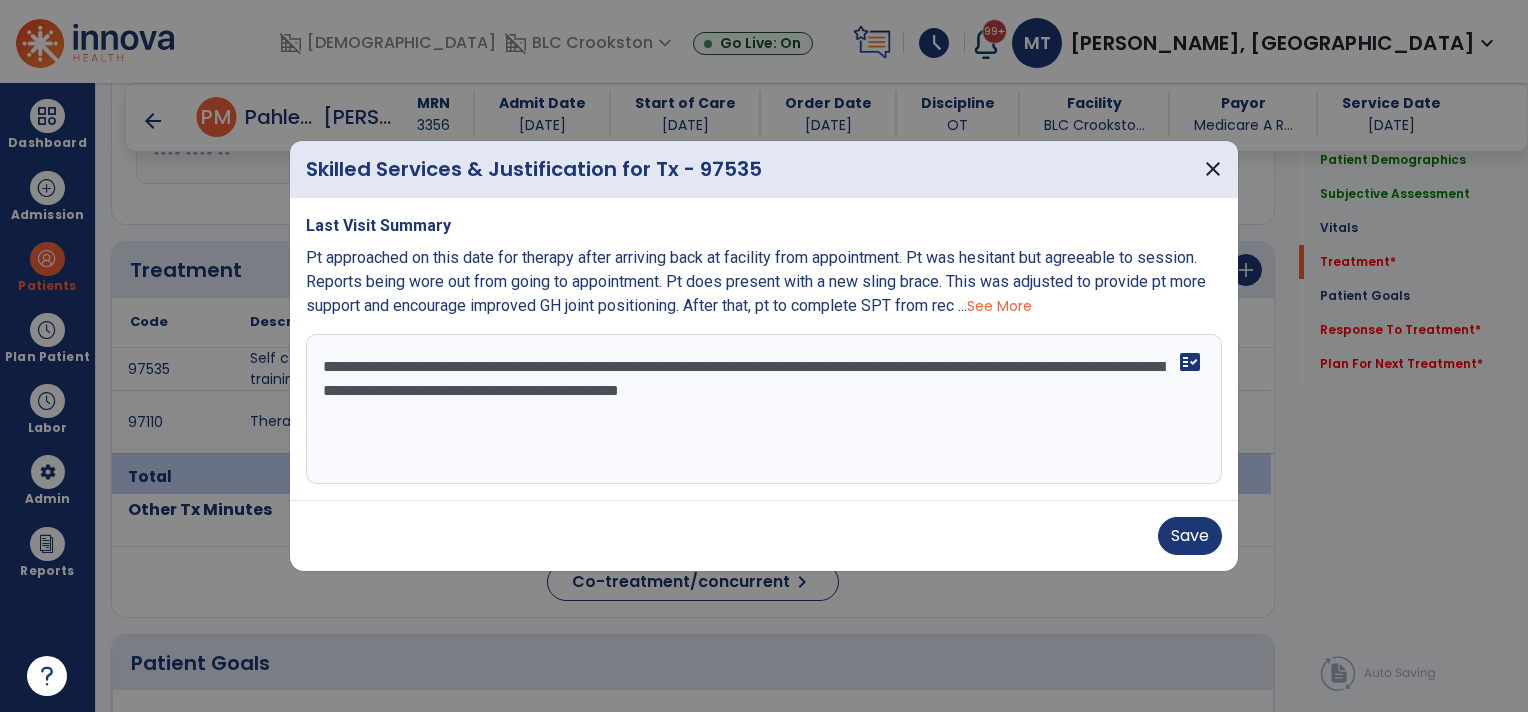 click on "**********" at bounding box center [764, 409] 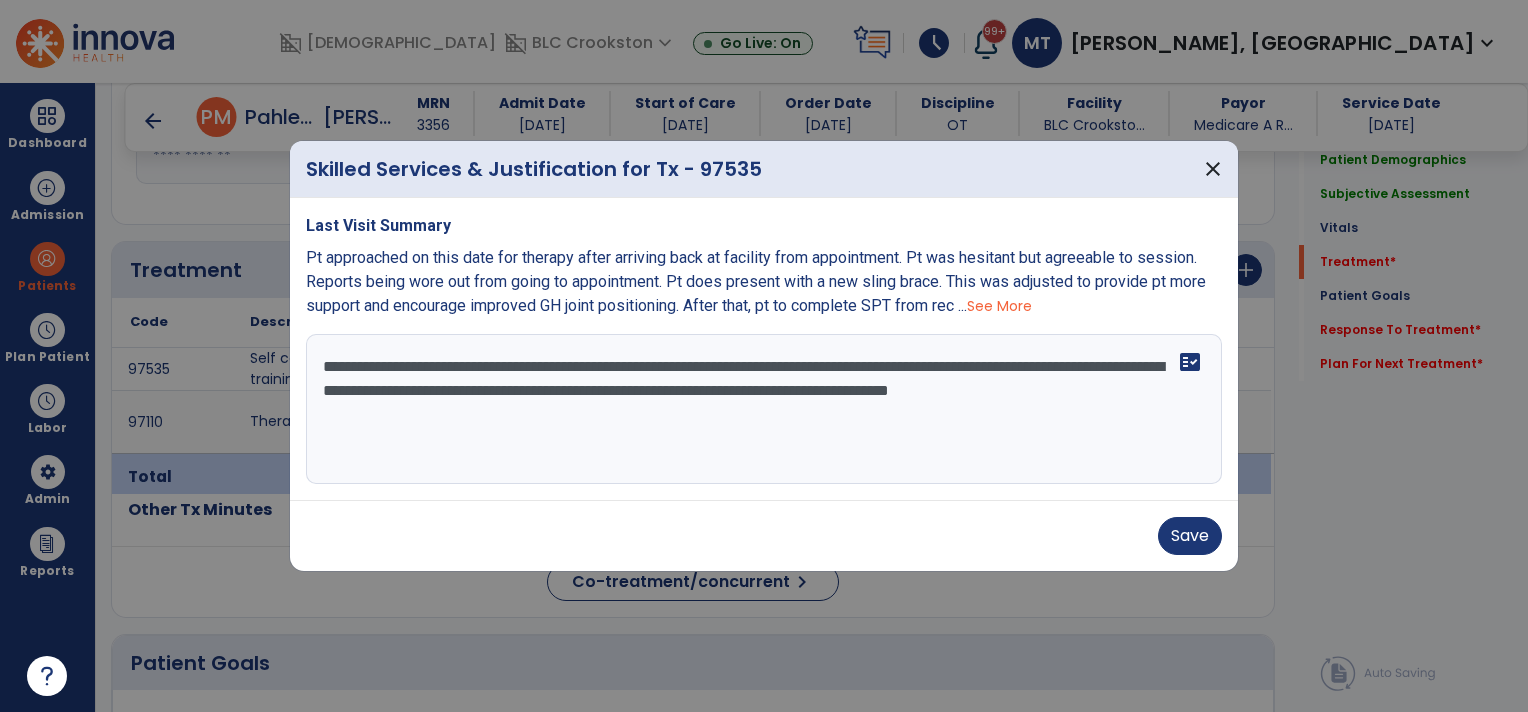 type on "**********" 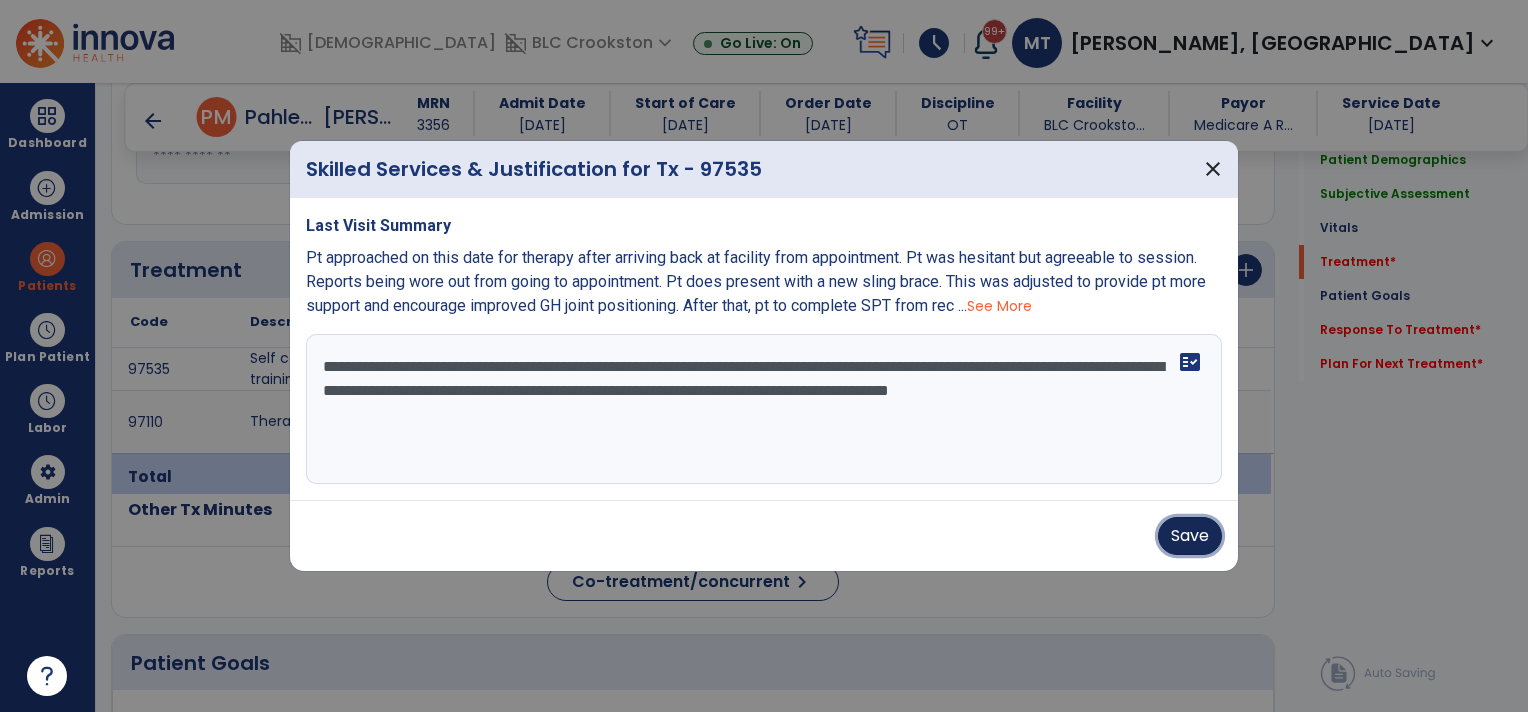 click on "Save" at bounding box center [1190, 536] 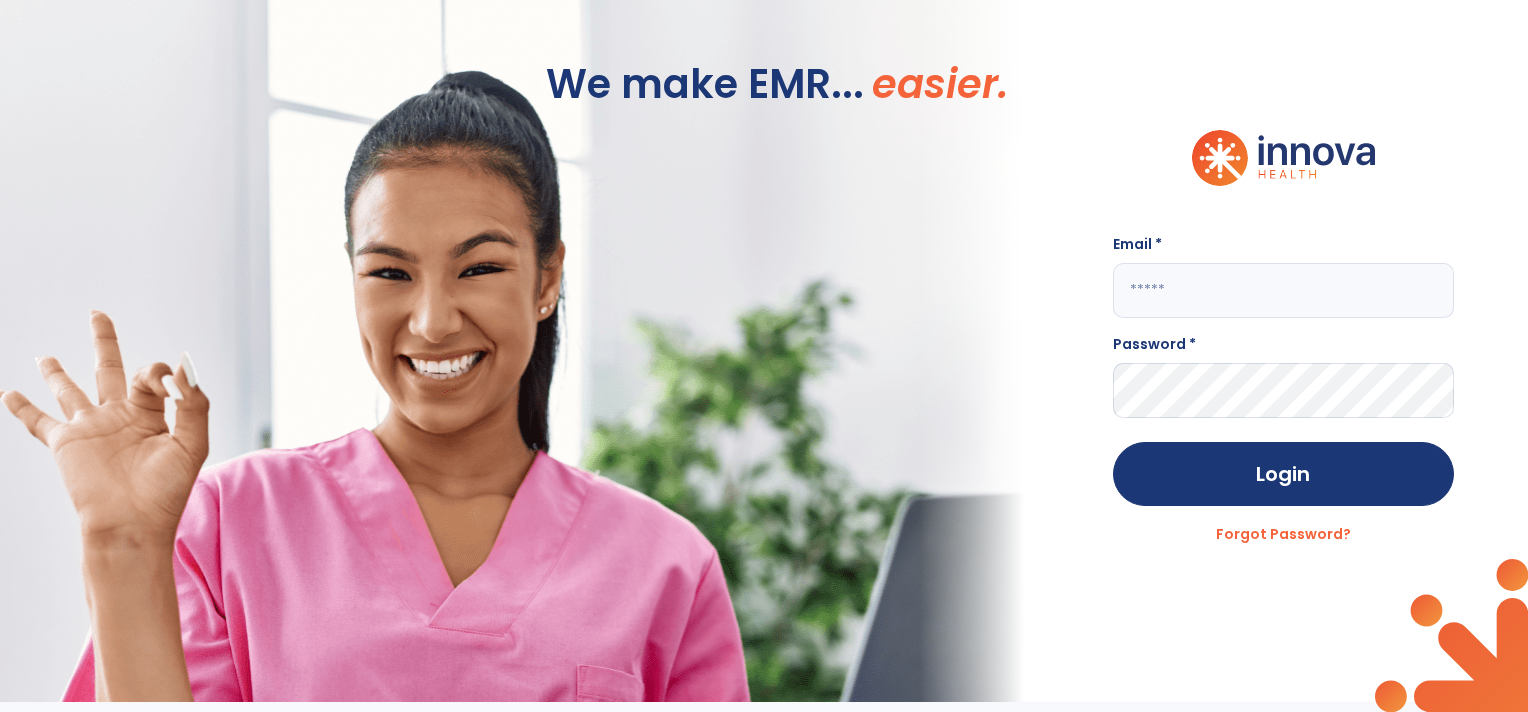 scroll, scrollTop: 0, scrollLeft: 0, axis: both 